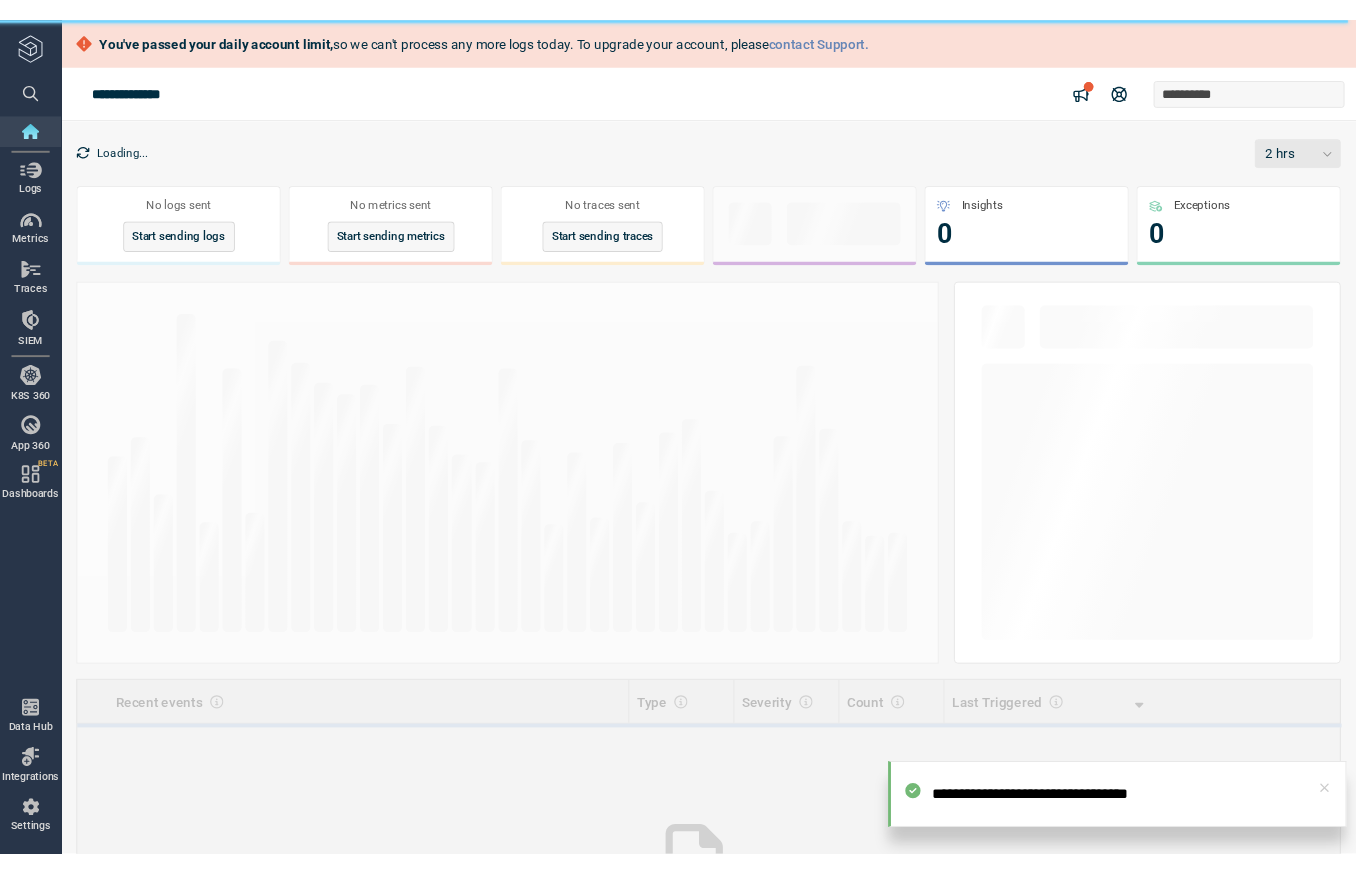 scroll, scrollTop: 0, scrollLeft: 0, axis: both 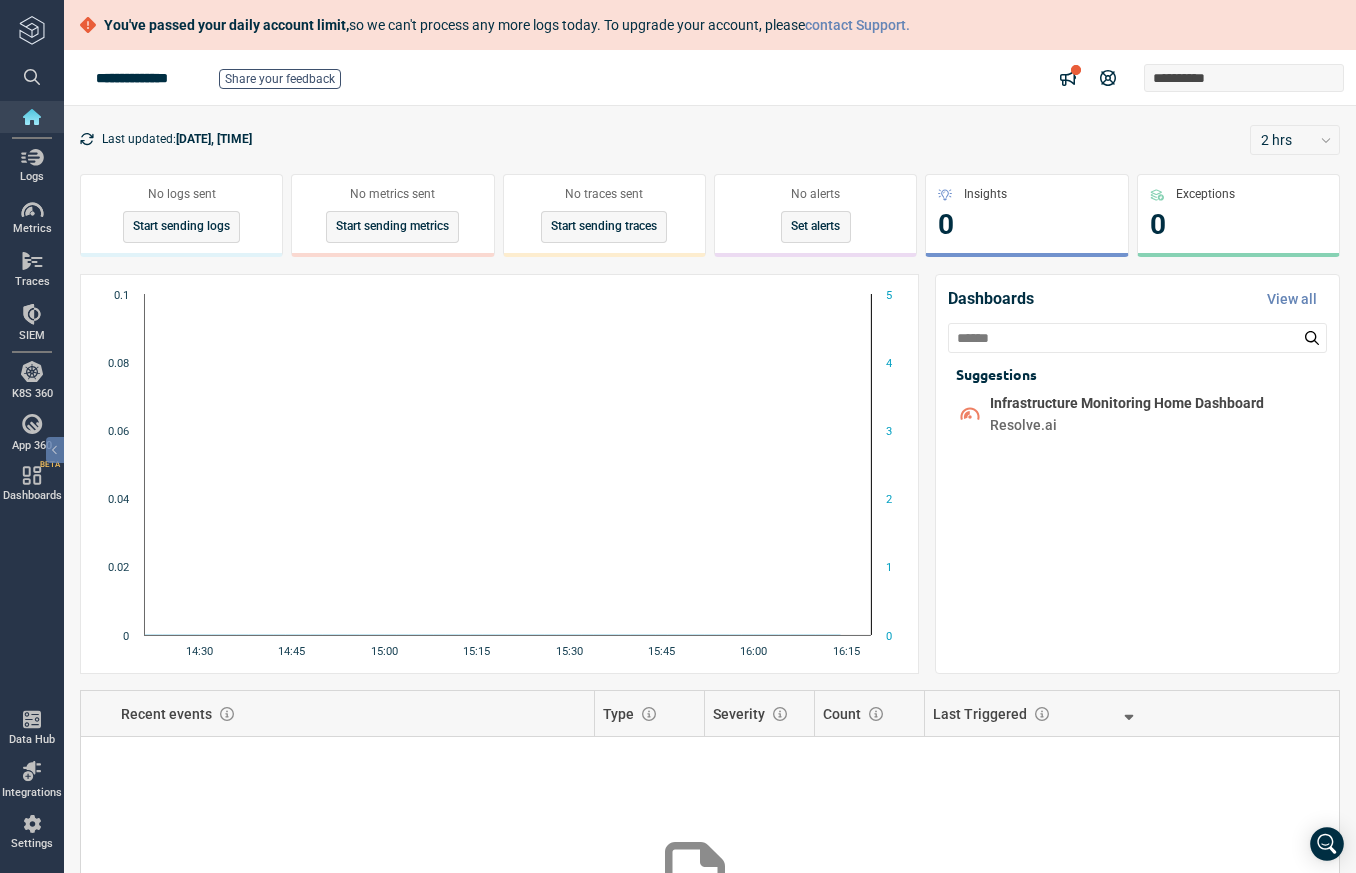 click at bounding box center [32, 117] 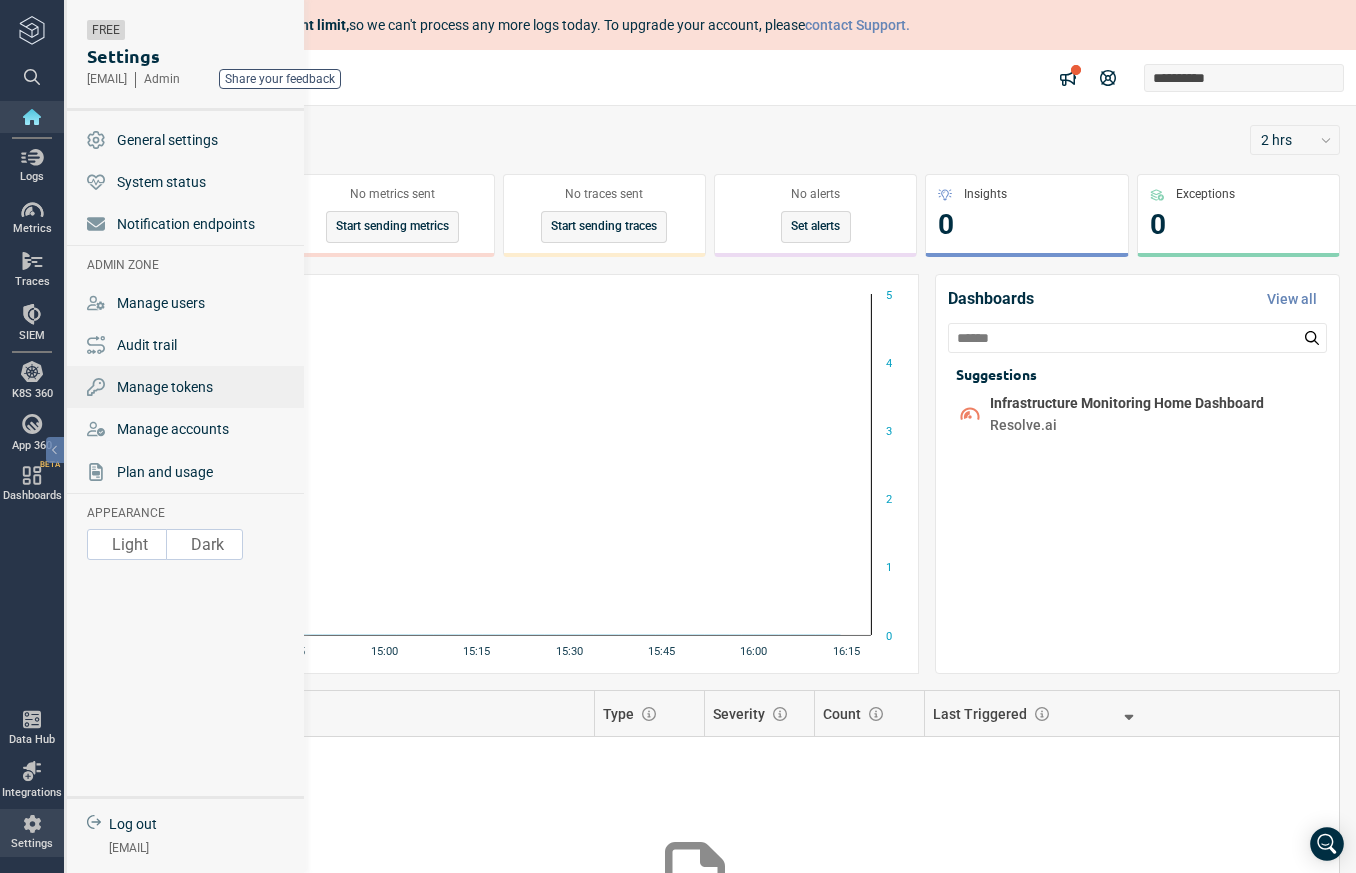 click on "Manage tokens" at bounding box center [187, 387] 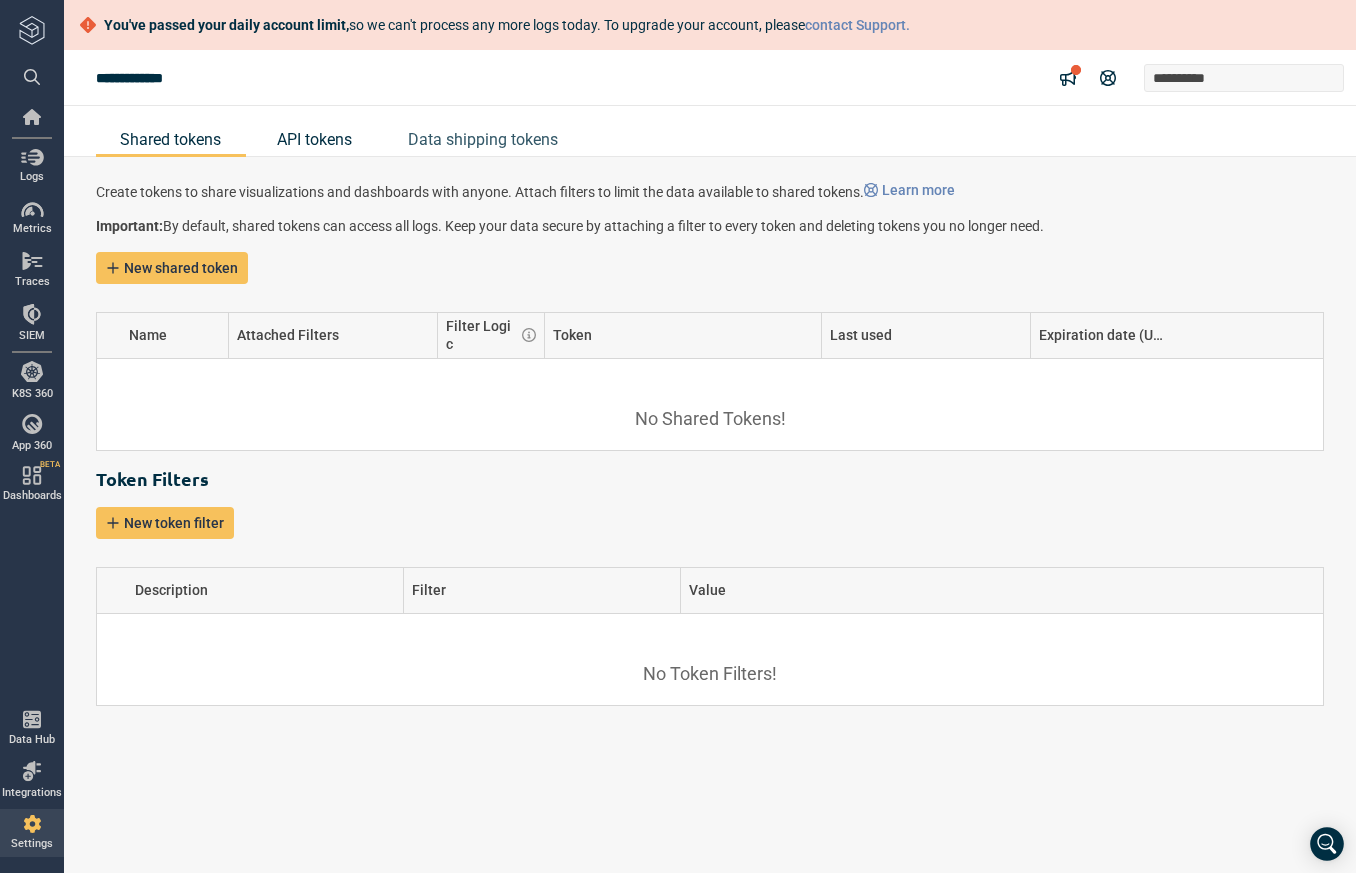 click on "API tokens" at bounding box center [314, 139] 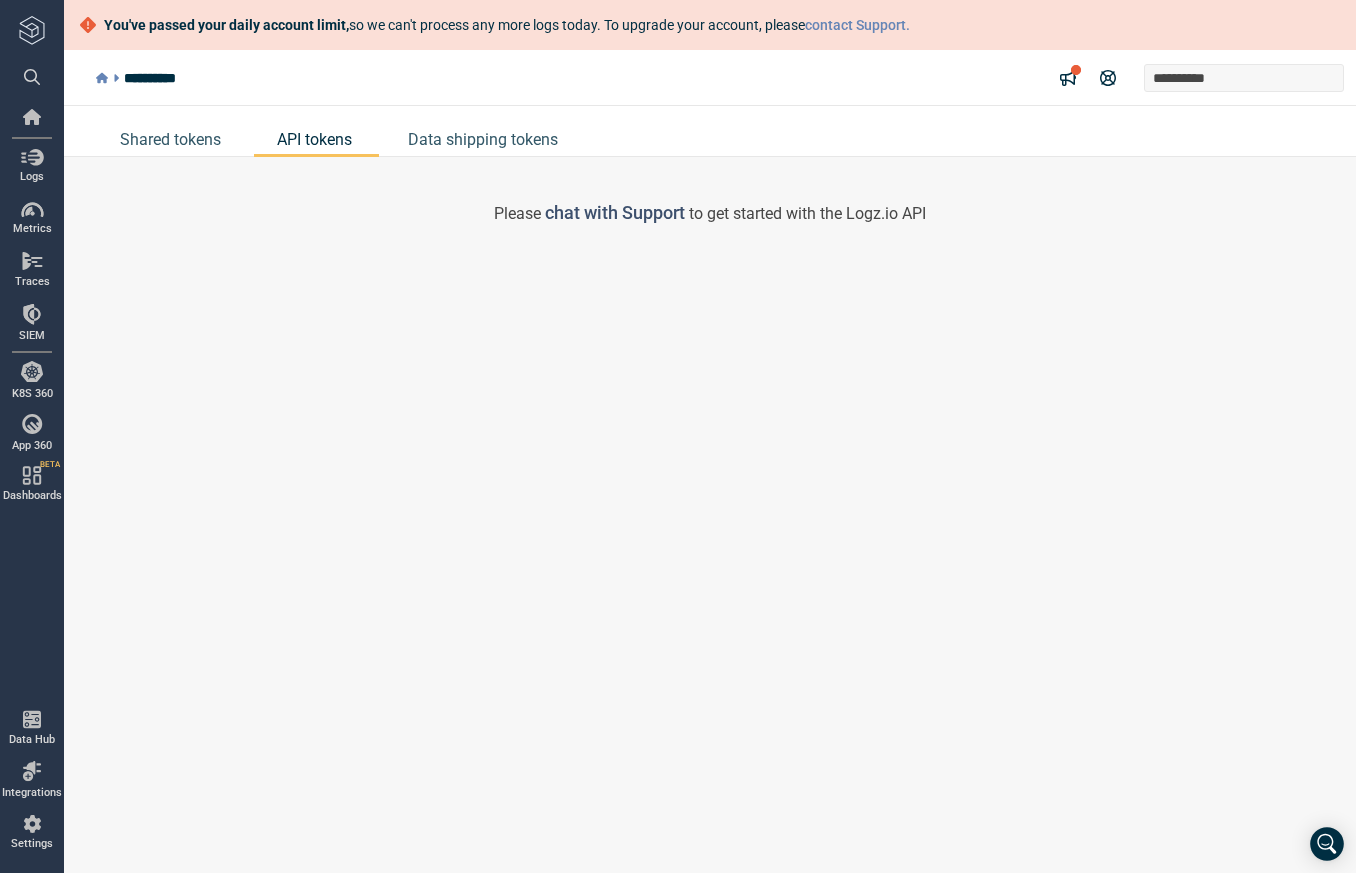 click on "chat with Support" at bounding box center [615, 212] 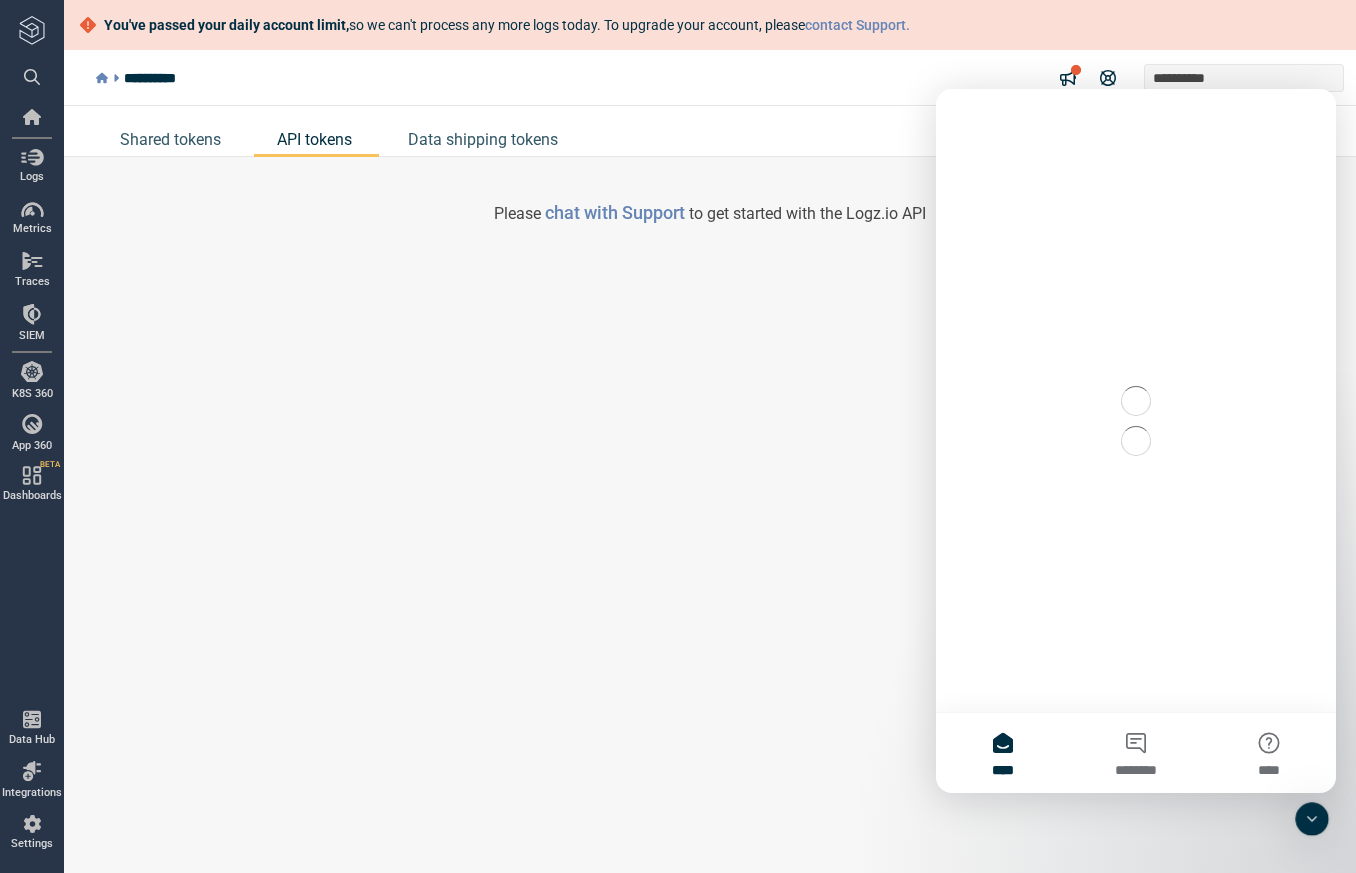 scroll, scrollTop: 0, scrollLeft: 0, axis: both 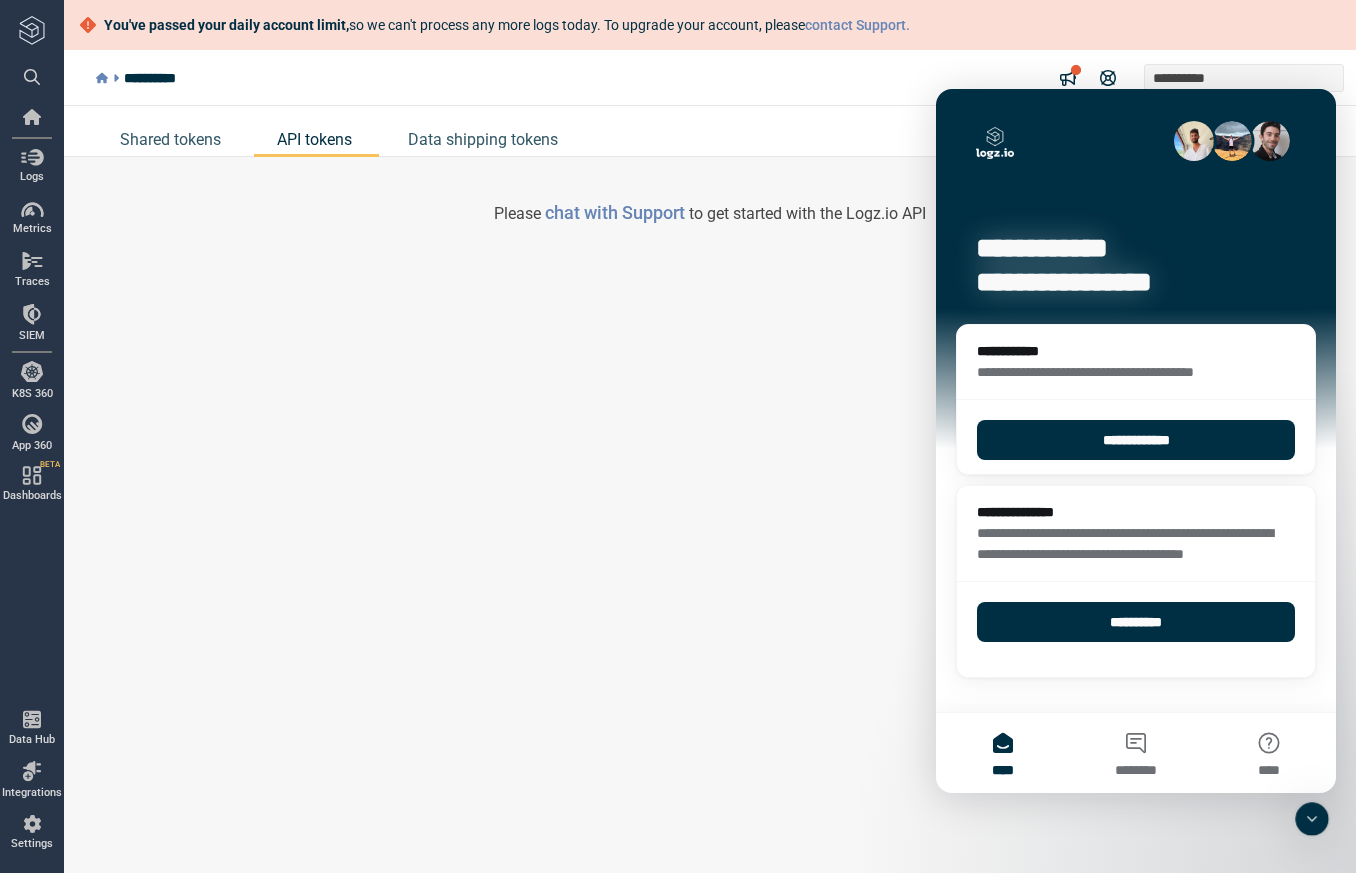 click on "Please   chat with Support   to get started with the Logz.io API" at bounding box center (710, 515) 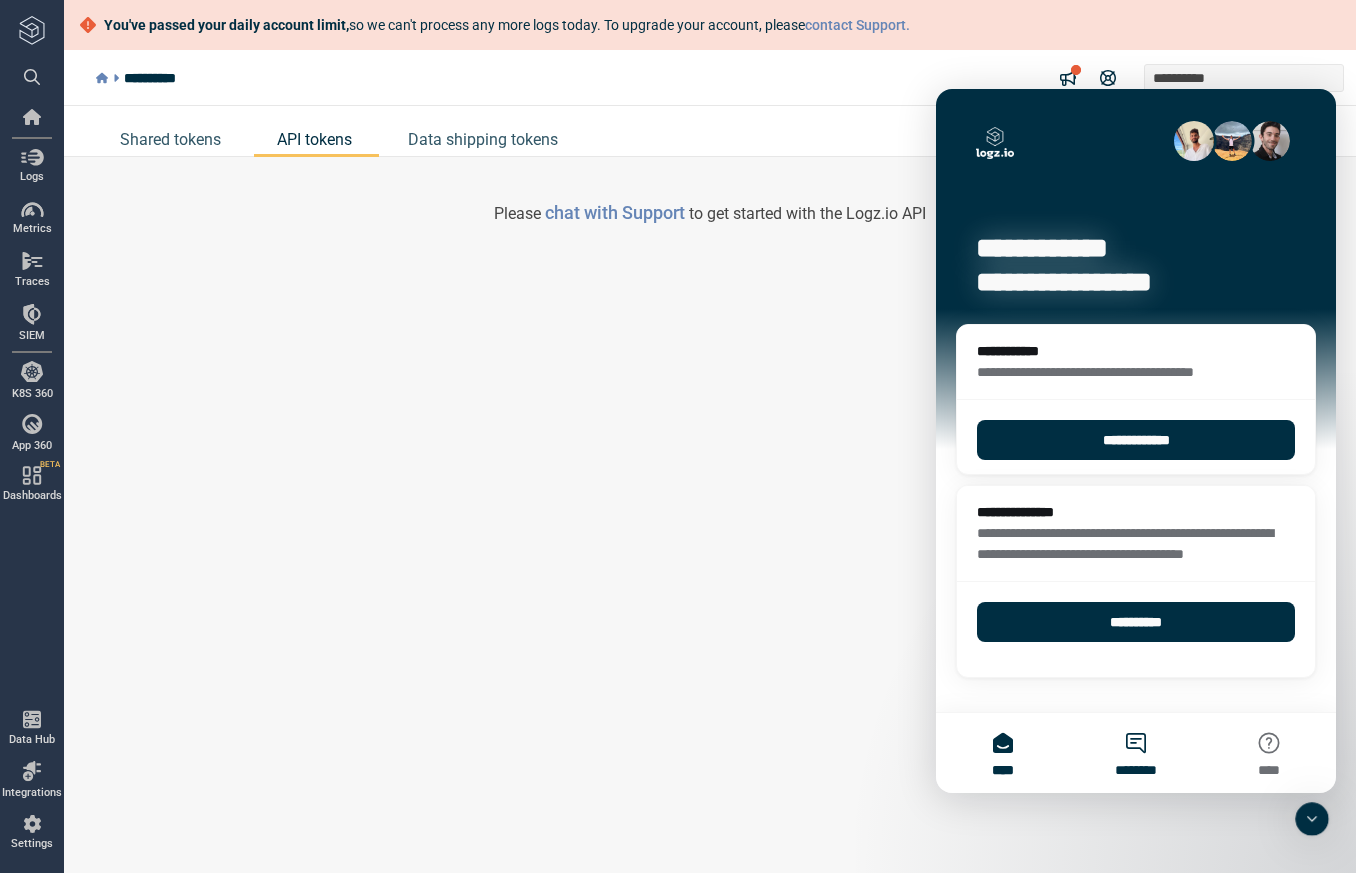 click on "********" at bounding box center [1135, 753] 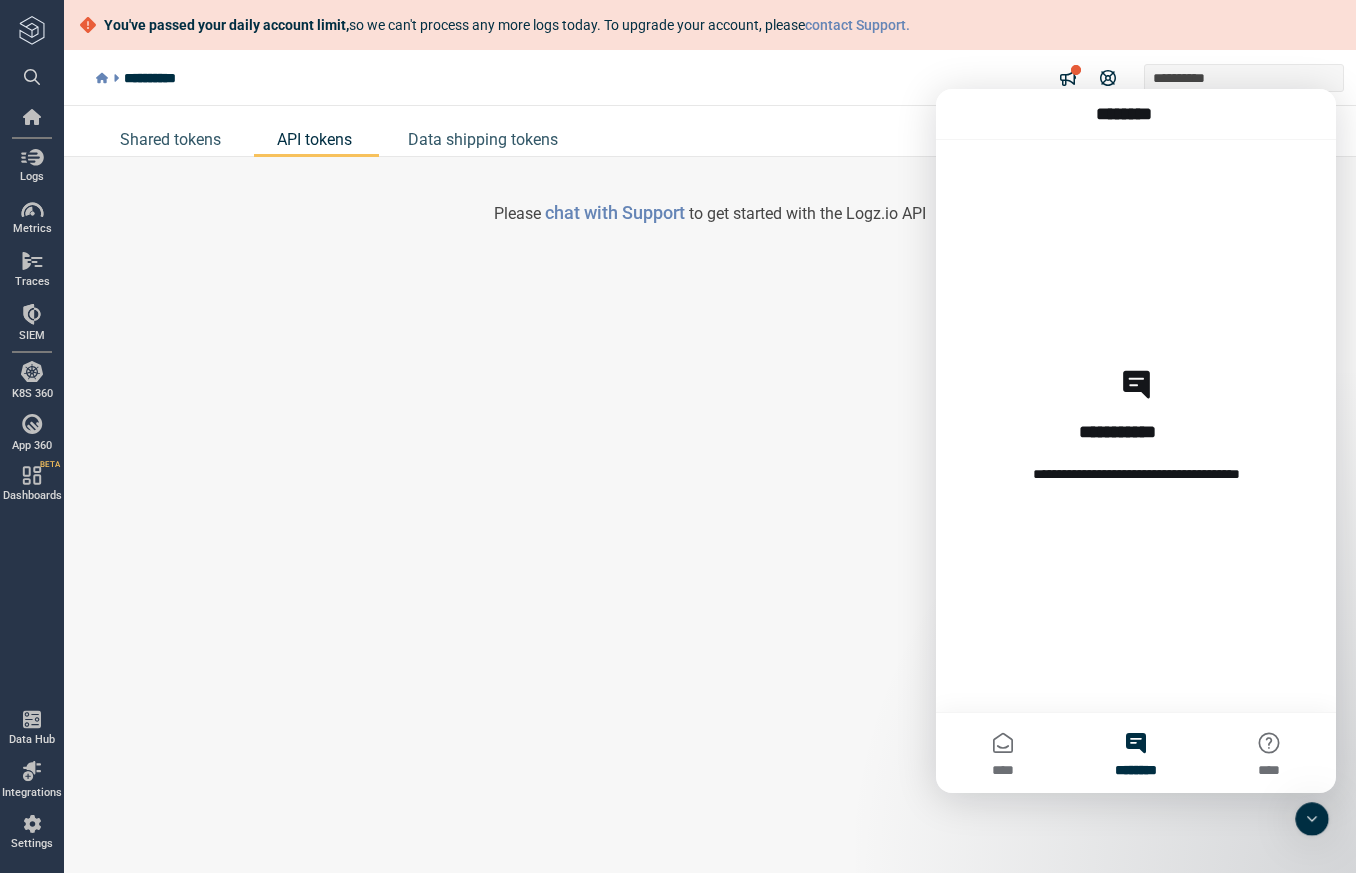 click on "Please   chat with Support   to get started with the Logz.io API" at bounding box center [710, 515] 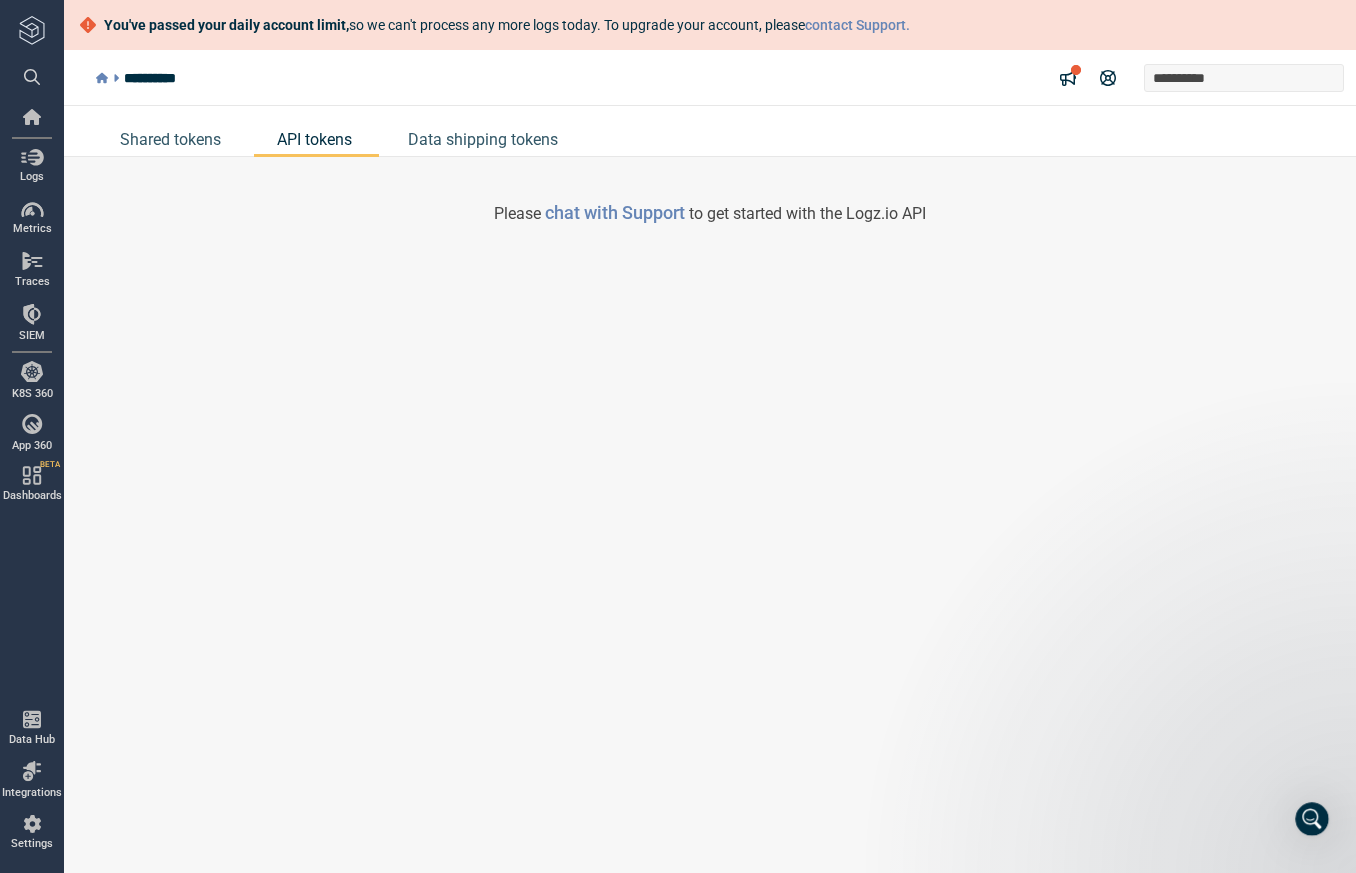 scroll, scrollTop: 0, scrollLeft: 0, axis: both 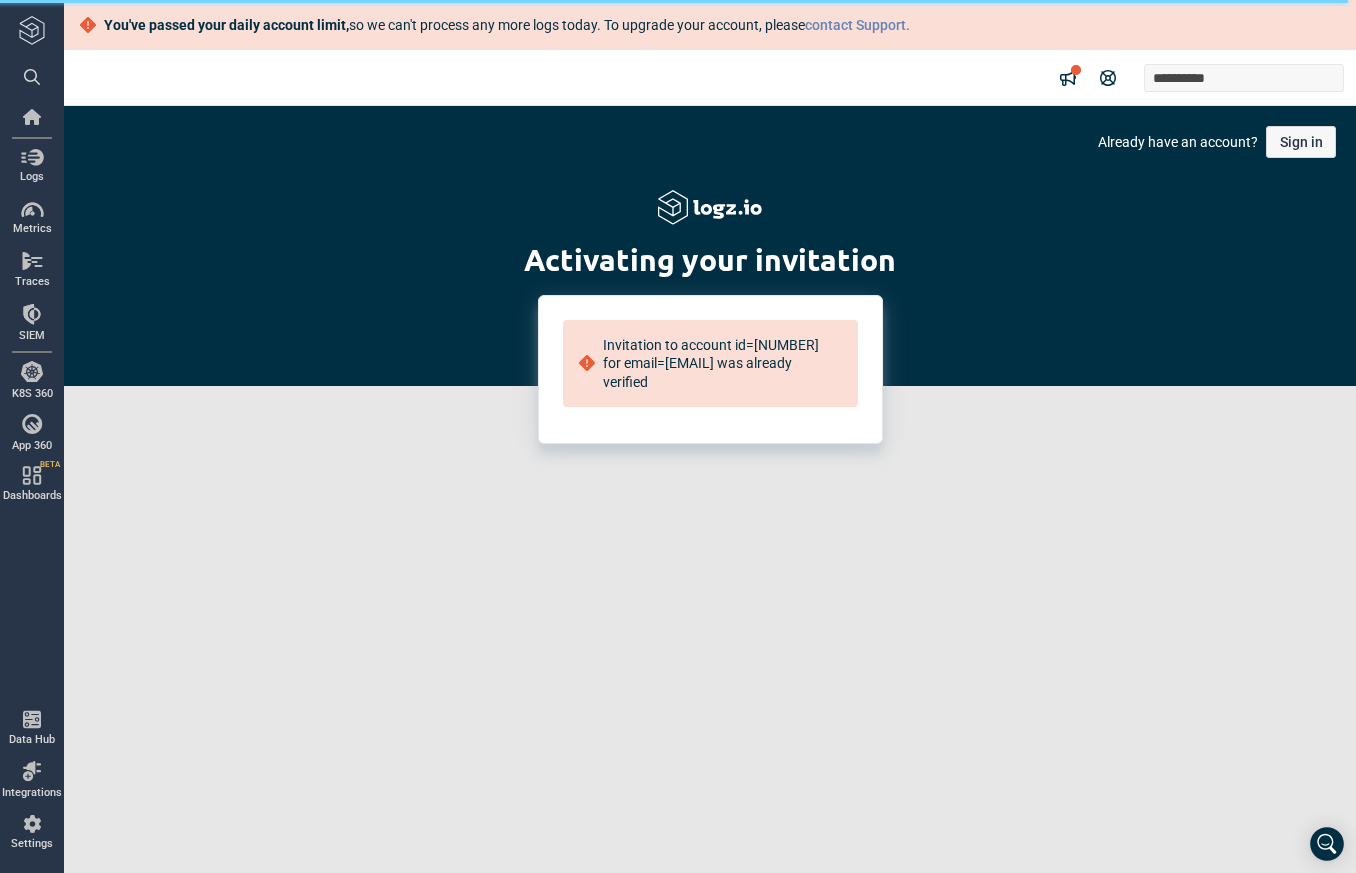 click on "Activating your invitation Invitation to account id=[NUMBER] for email=[EMAIL] was already verified" at bounding box center [710, 321] 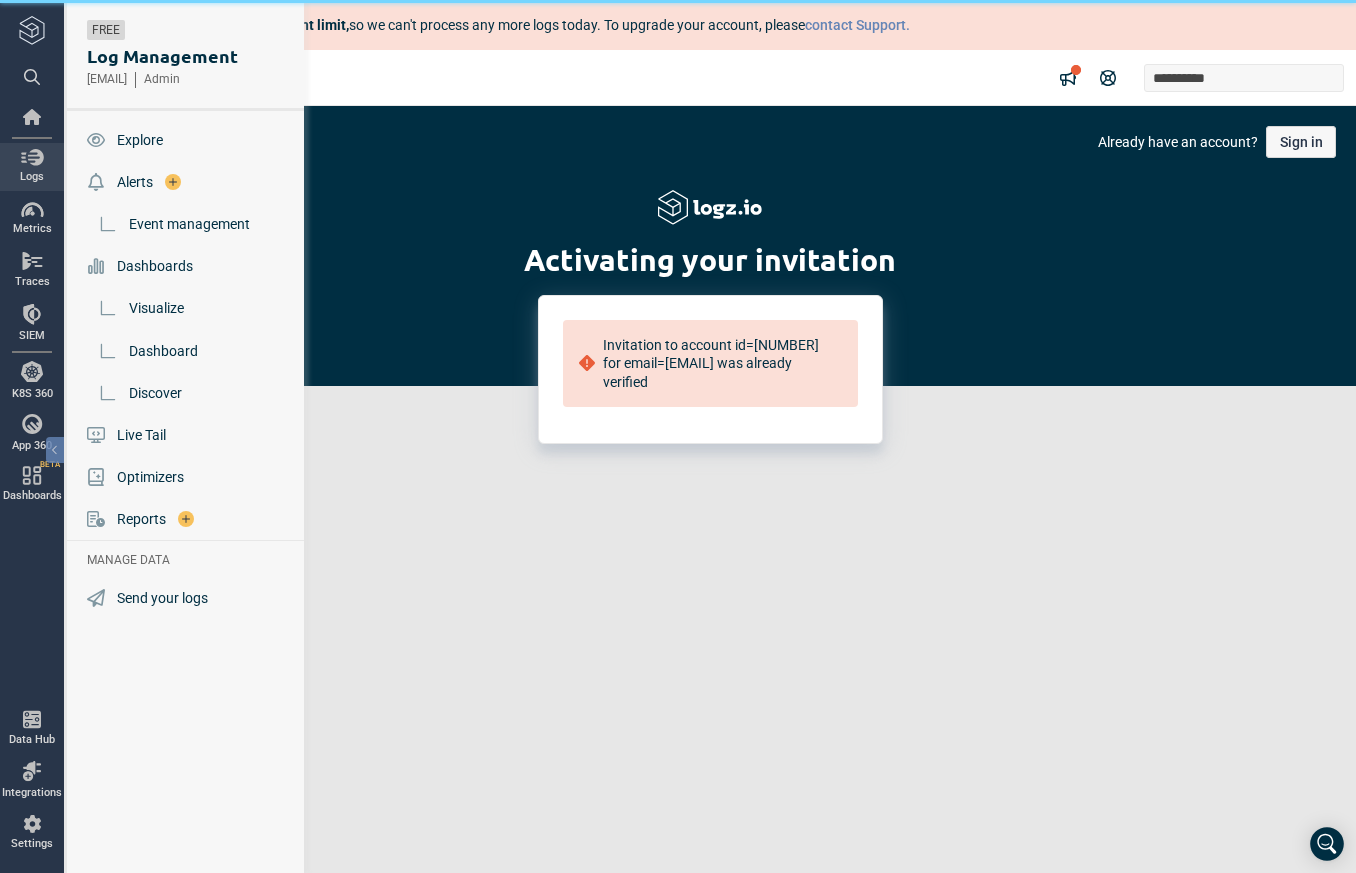 click on "Logs" at bounding box center [32, 167] 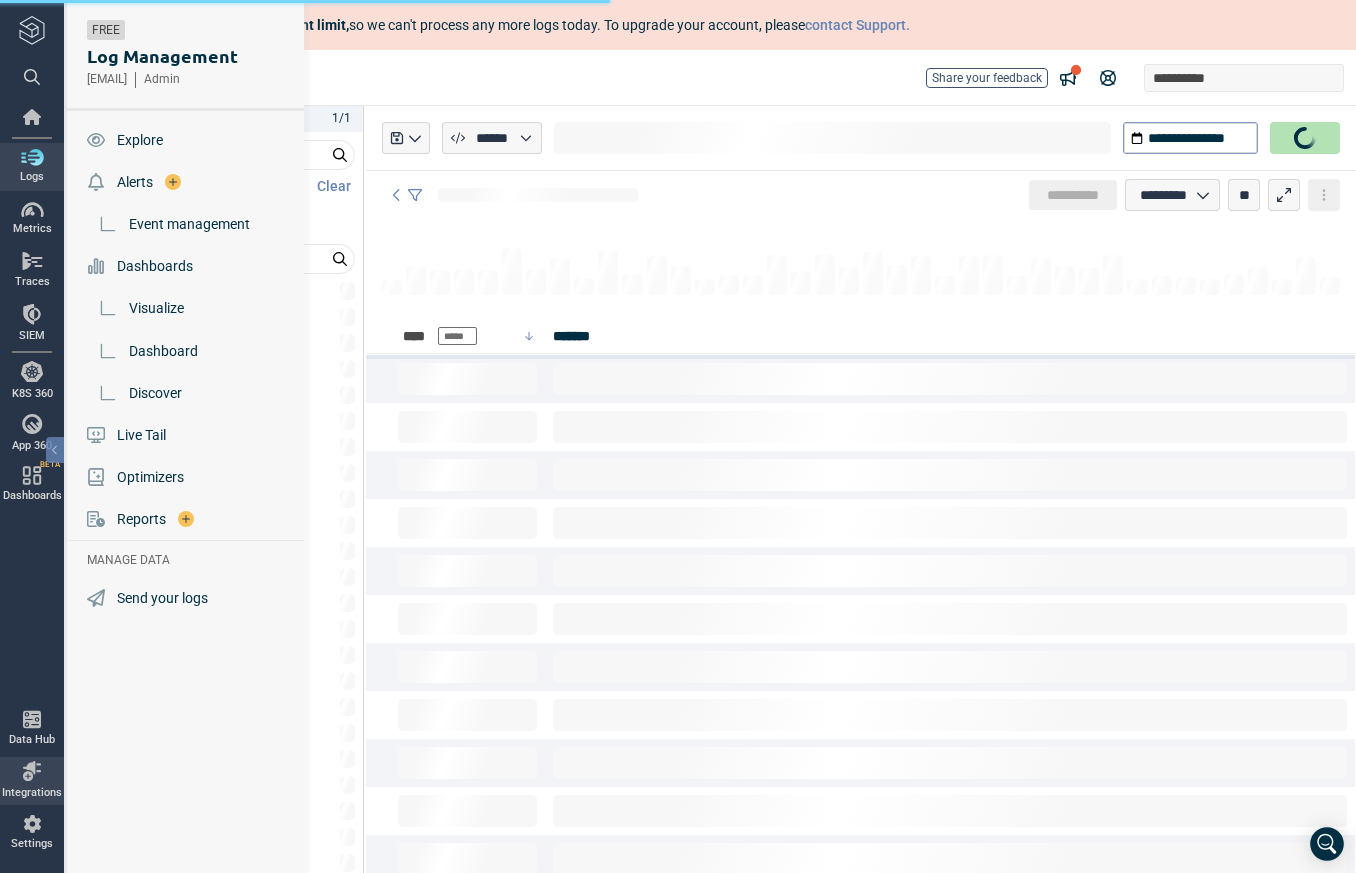 type on "*" 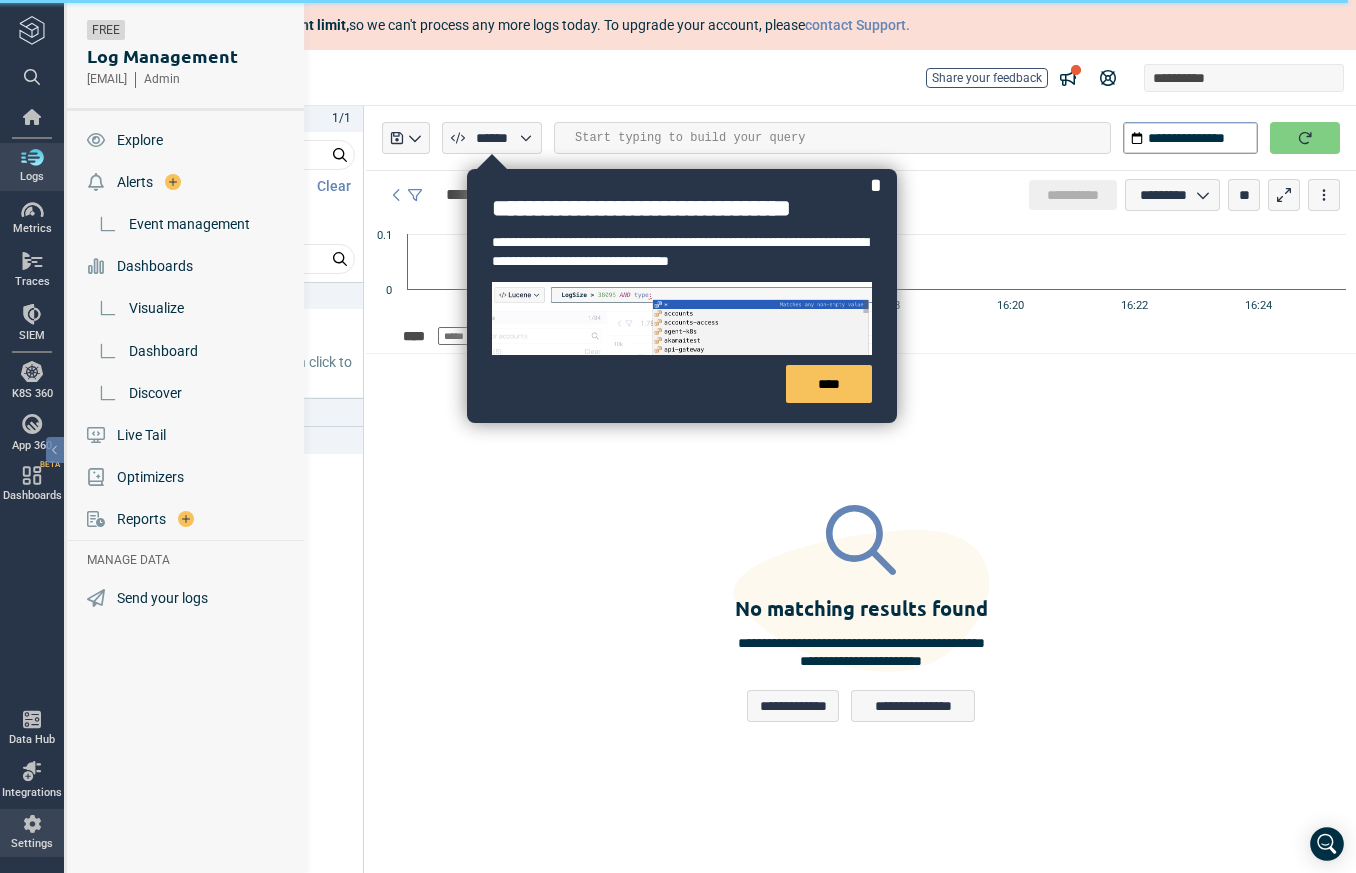 click at bounding box center (32, 824) 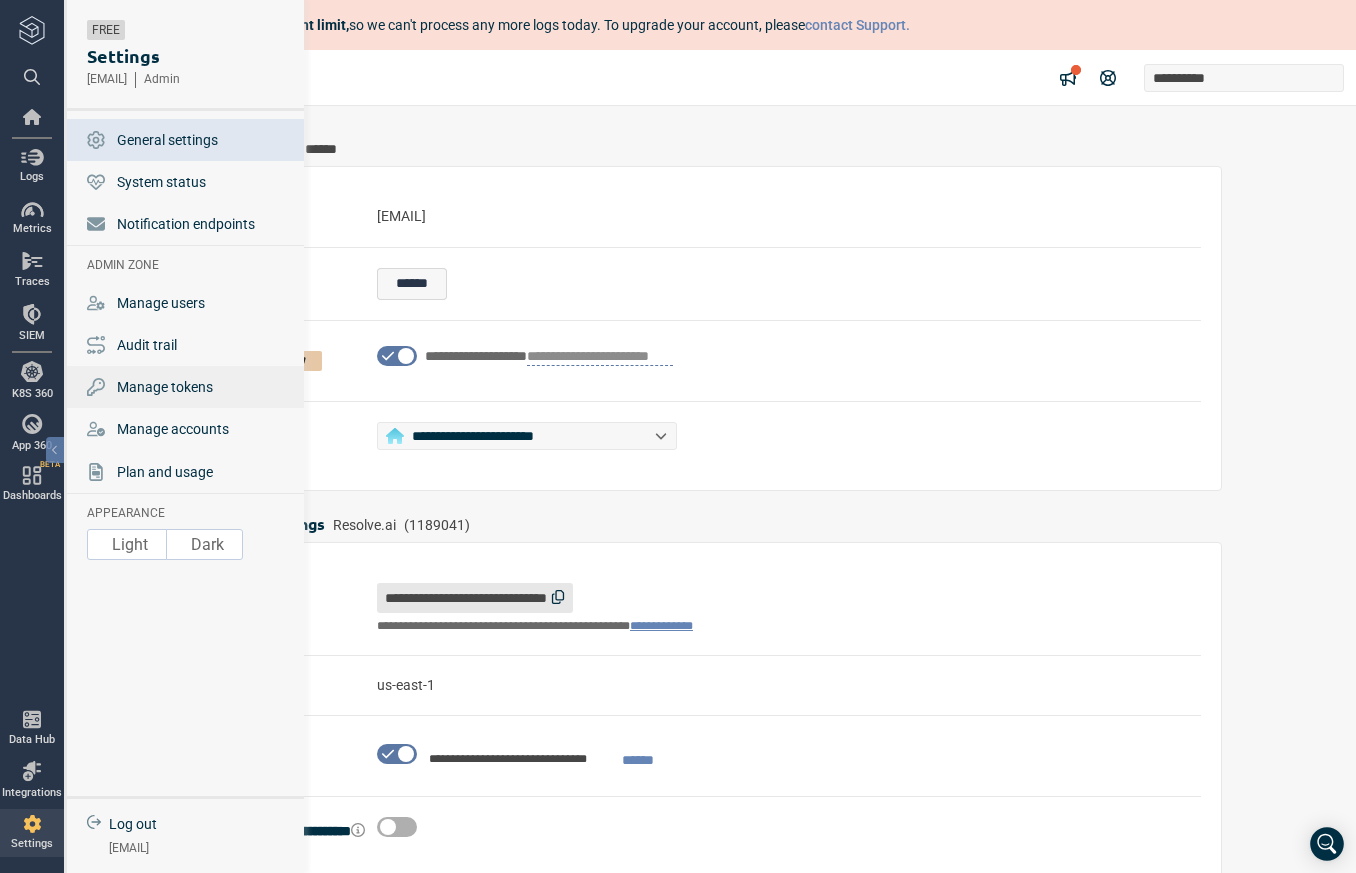 click on "Manage tokens" at bounding box center [165, 387] 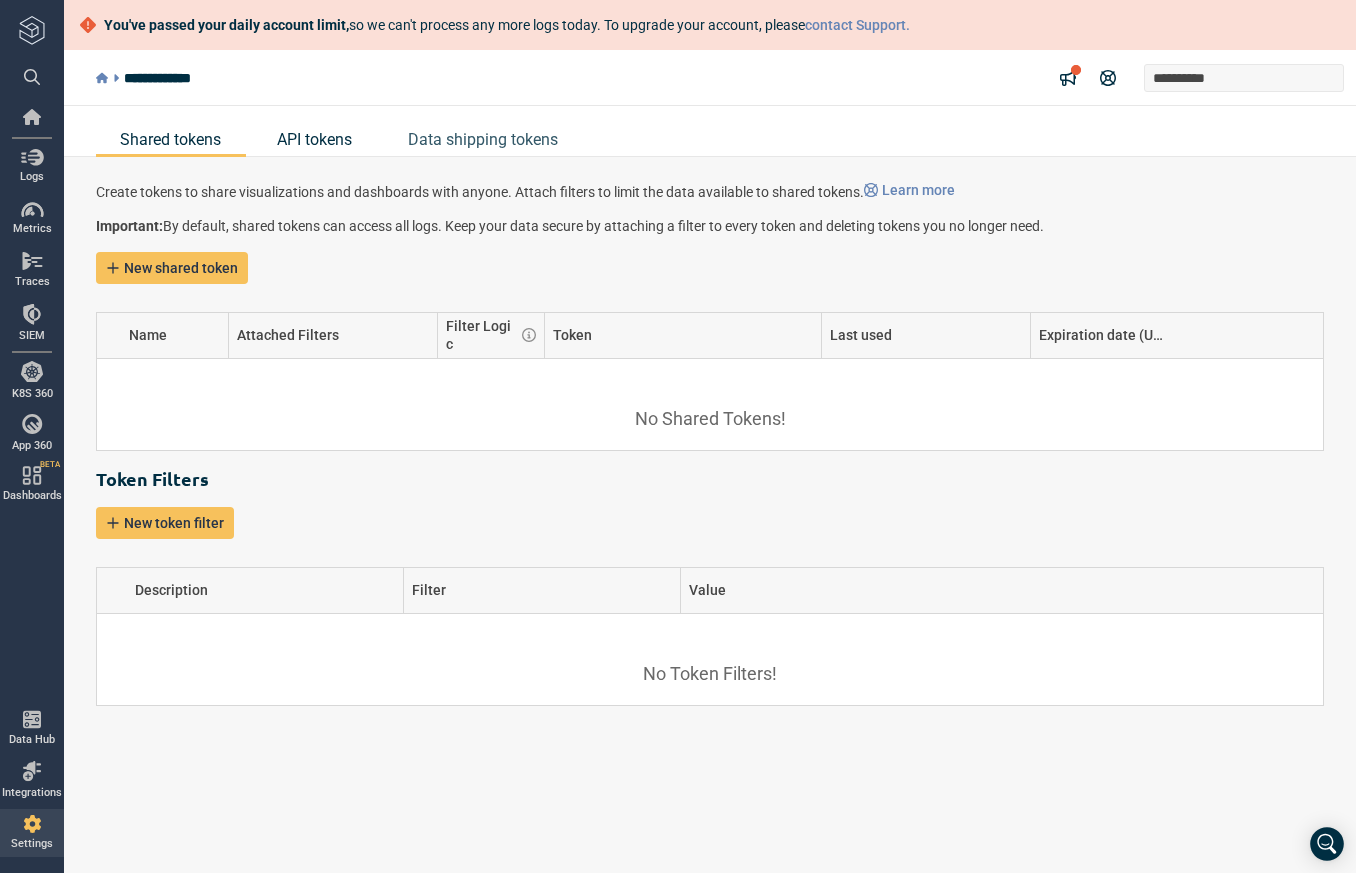 click on "API tokens" at bounding box center [314, 139] 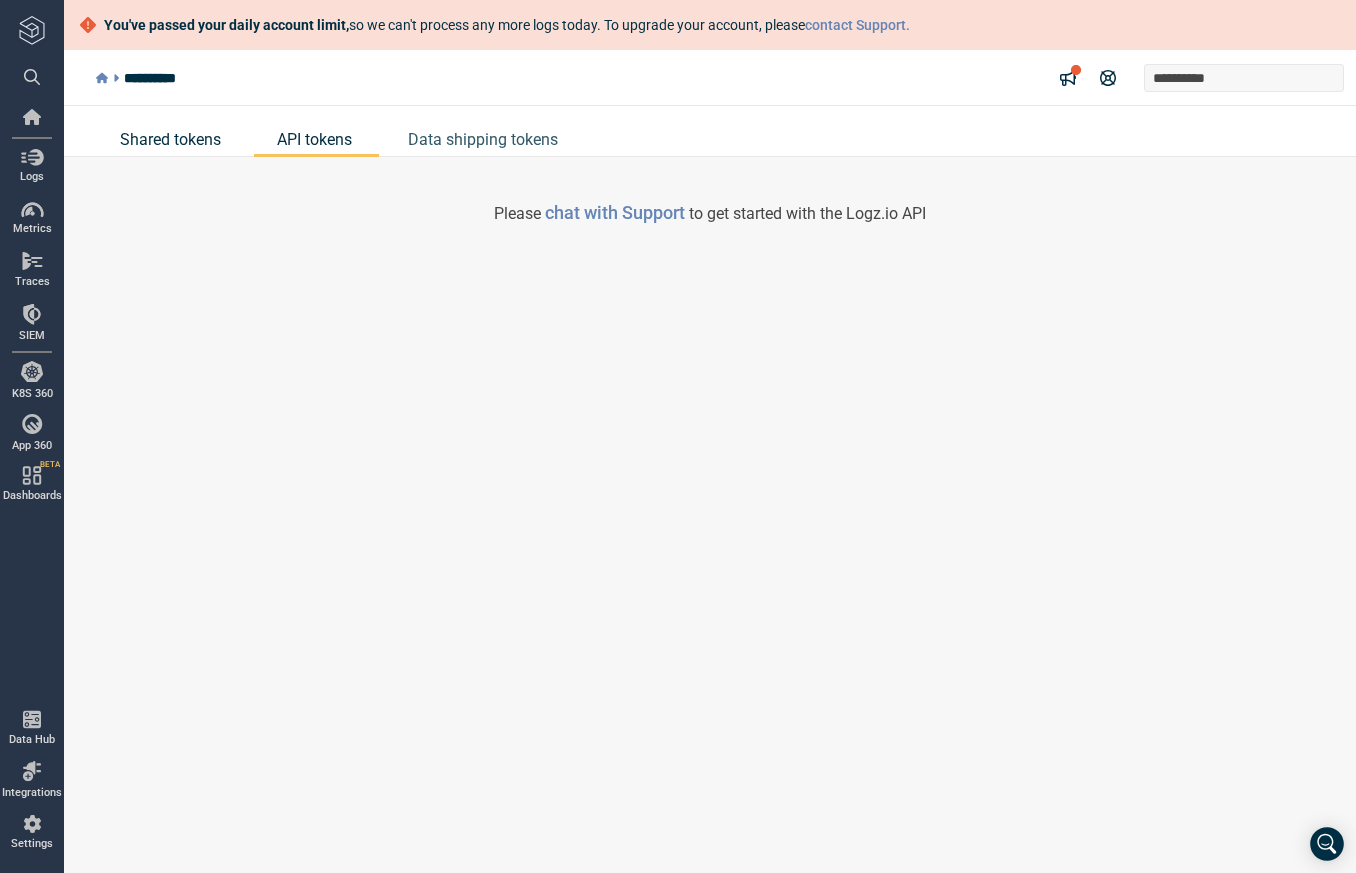 click on "Shared tokens" at bounding box center (170, 139) 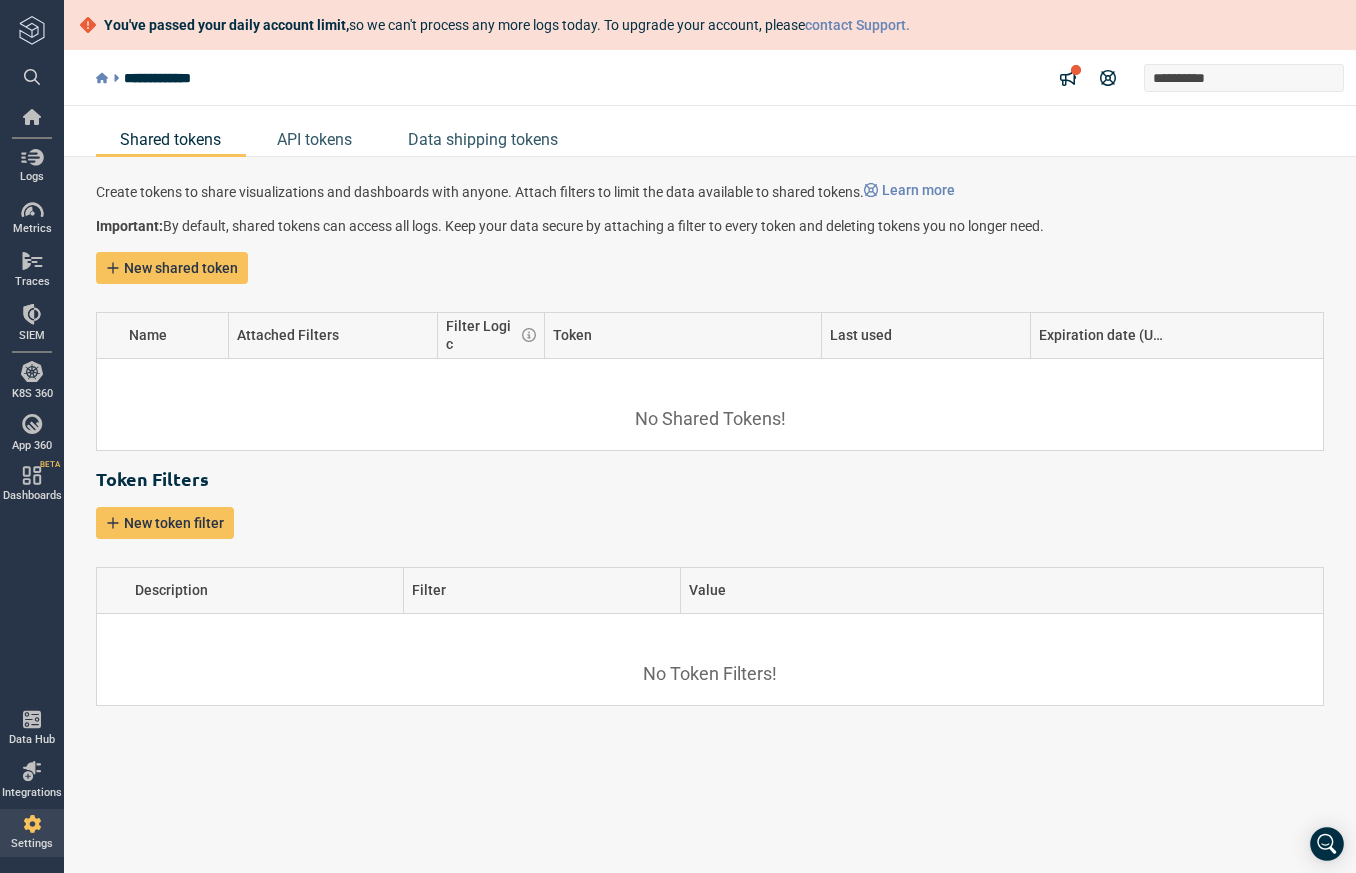click on "Important:  By default, shared tokens can access all logs. Keep your data secure by attaching a filter to every token and deleting tokens you no longer need." at bounding box center (710, 226) 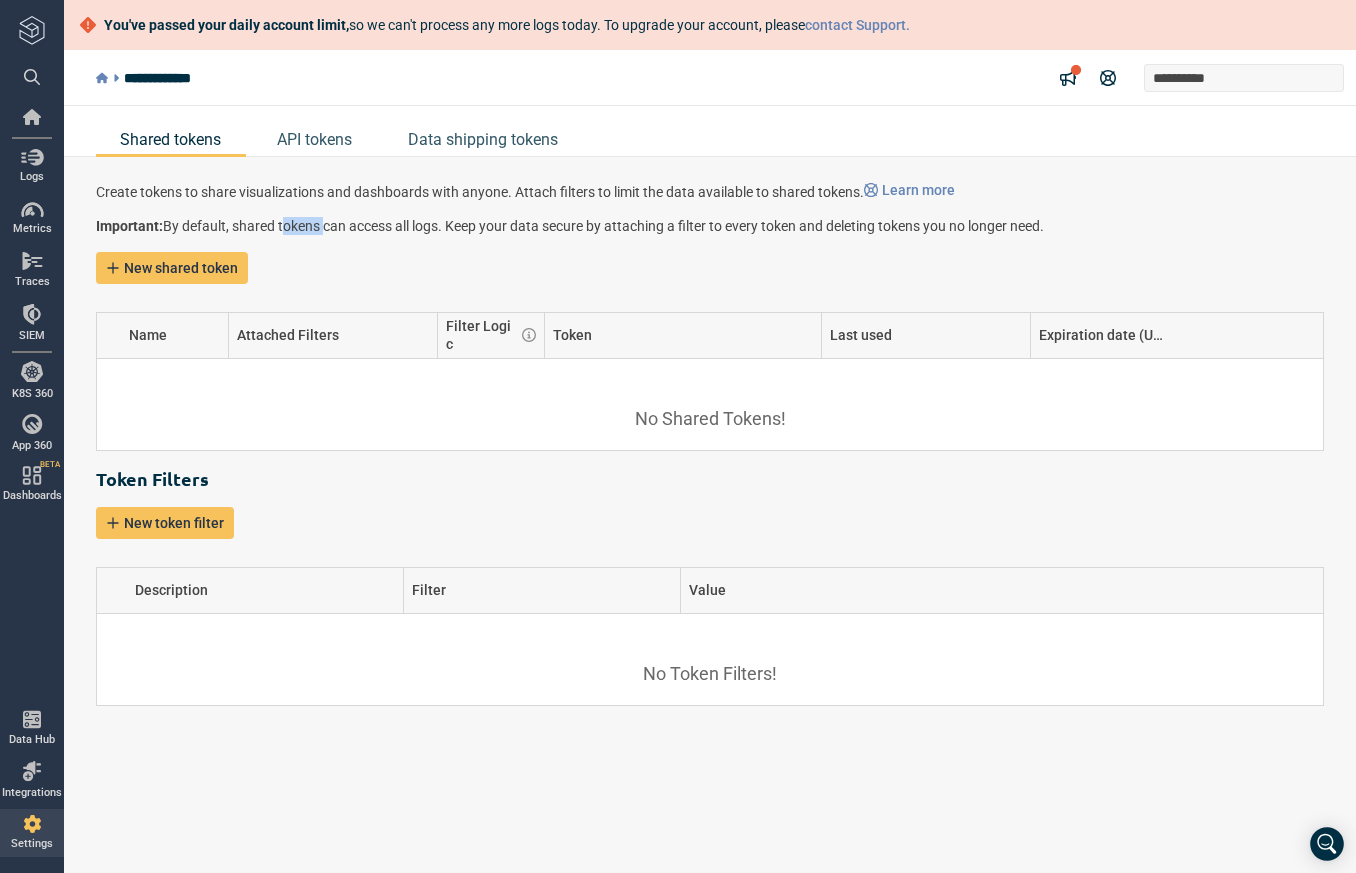 click on "Important:  By default, shared tokens can access all logs. Keep your data secure by attaching a filter to every token and deleting tokens you no longer need." at bounding box center (710, 226) 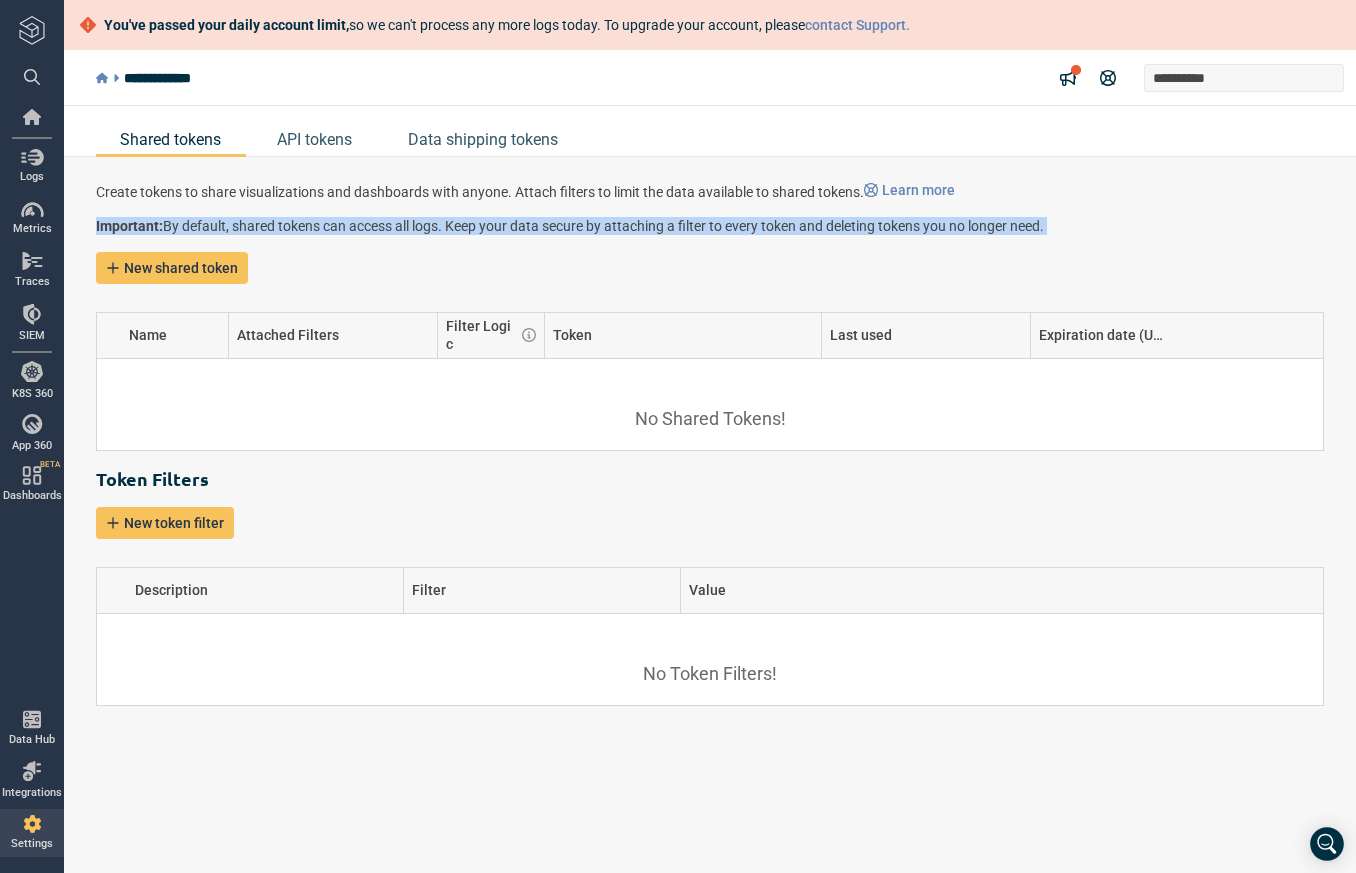 click on "Important:  By default, shared tokens can access all logs. Keep your data secure by attaching a filter to every token and deleting tokens you no longer need." at bounding box center [710, 226] 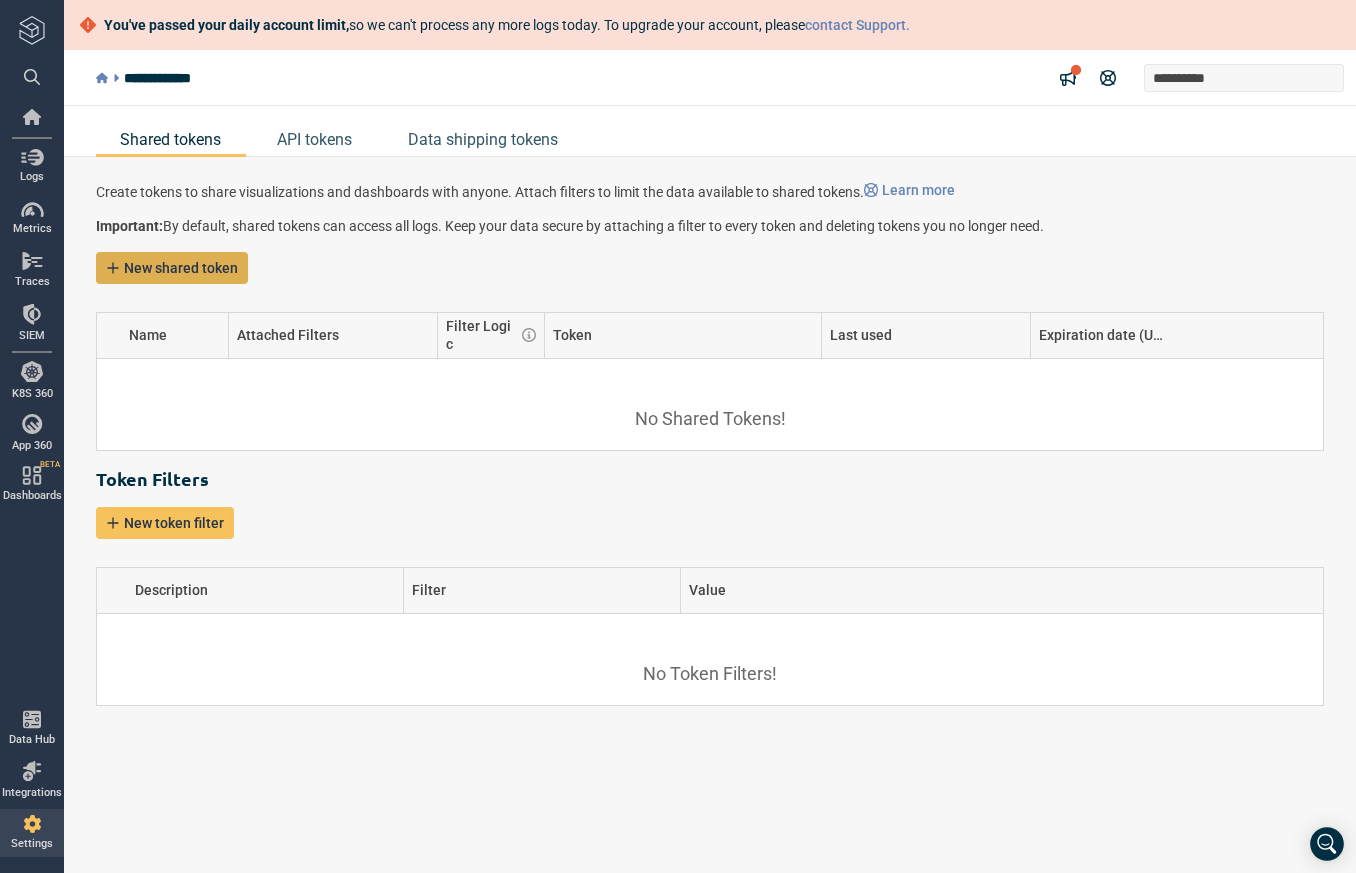 click on "New shared token" at bounding box center [172, 268] 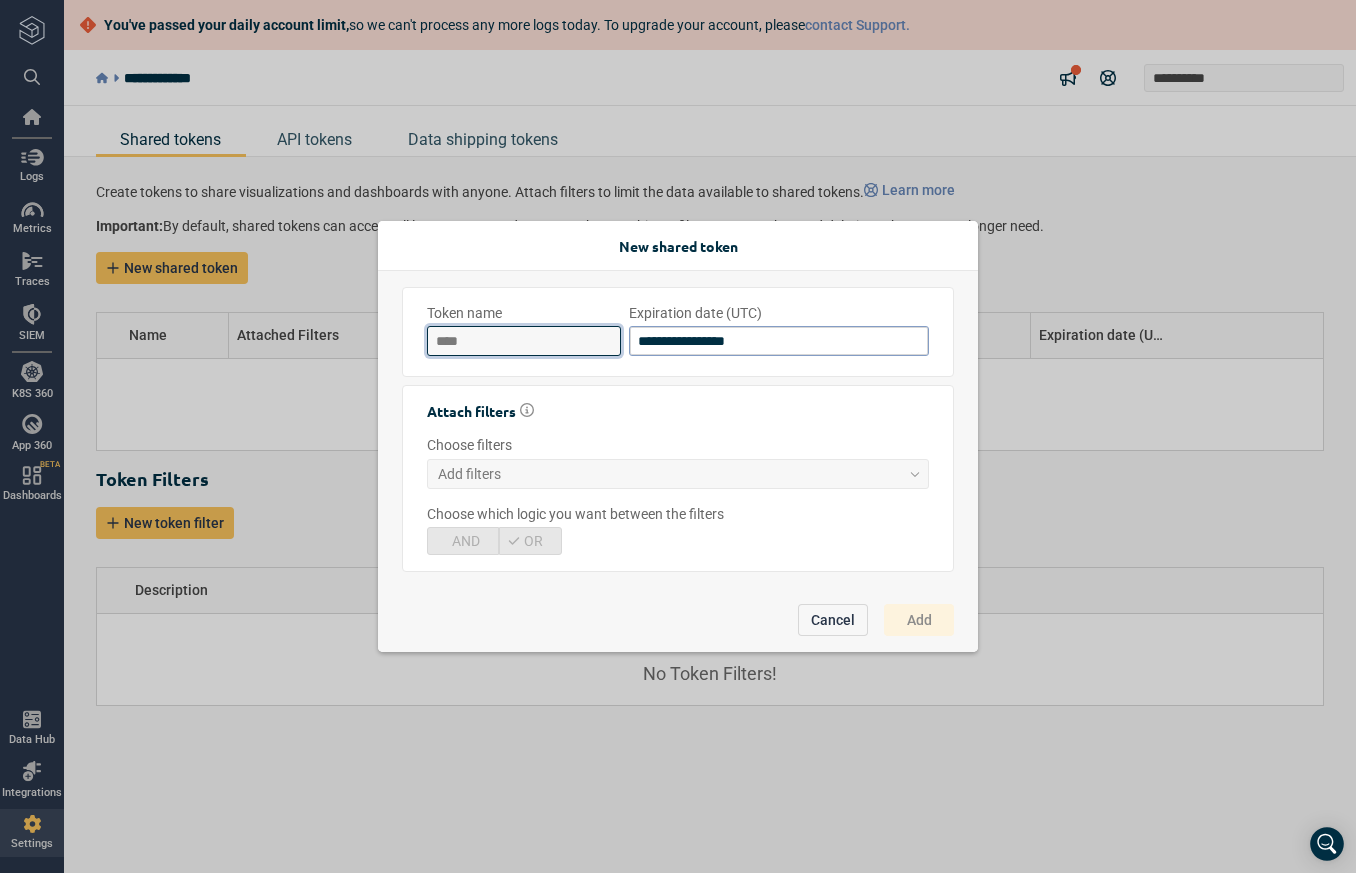 click at bounding box center [524, 341] 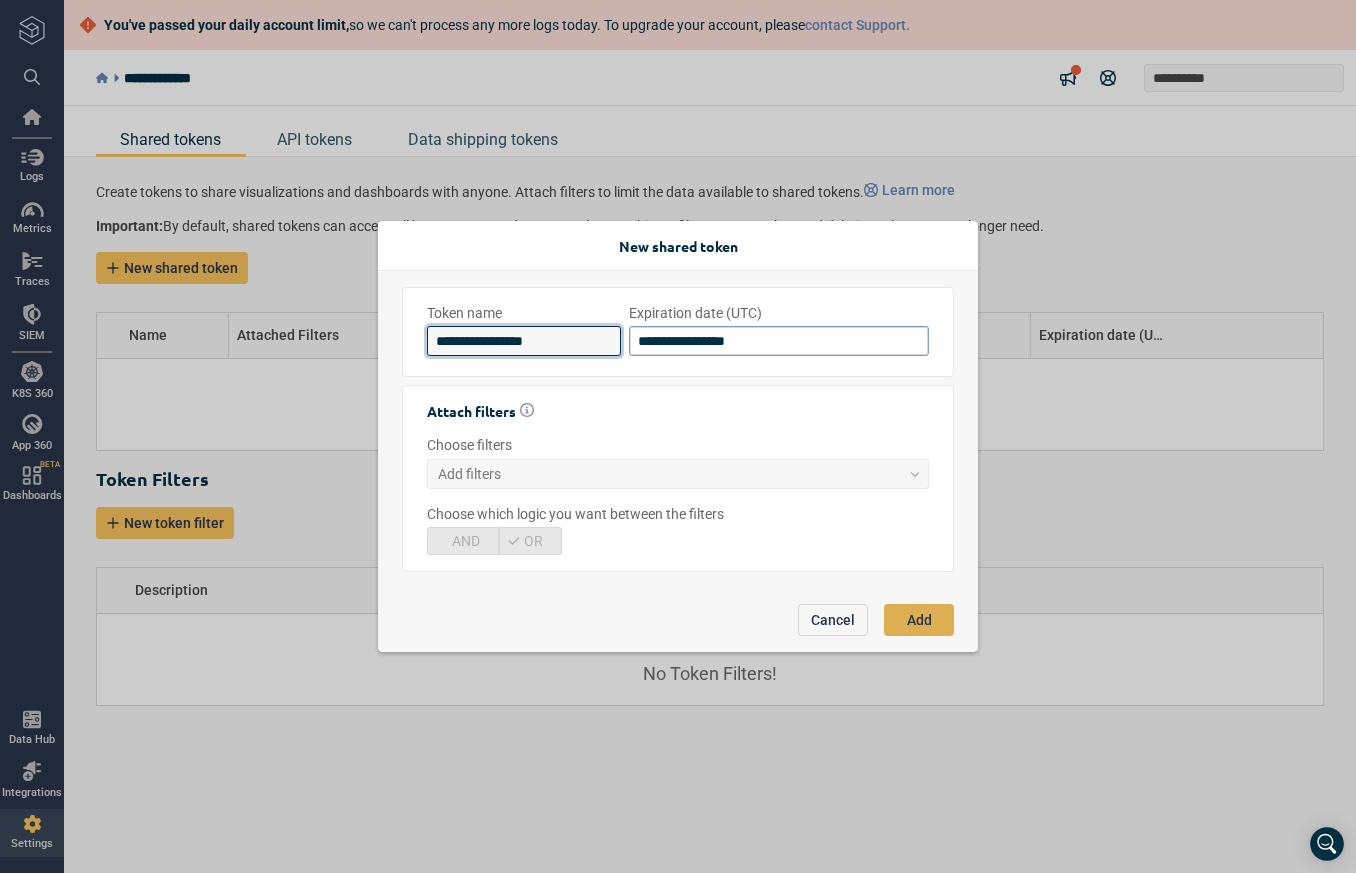 type on "**********" 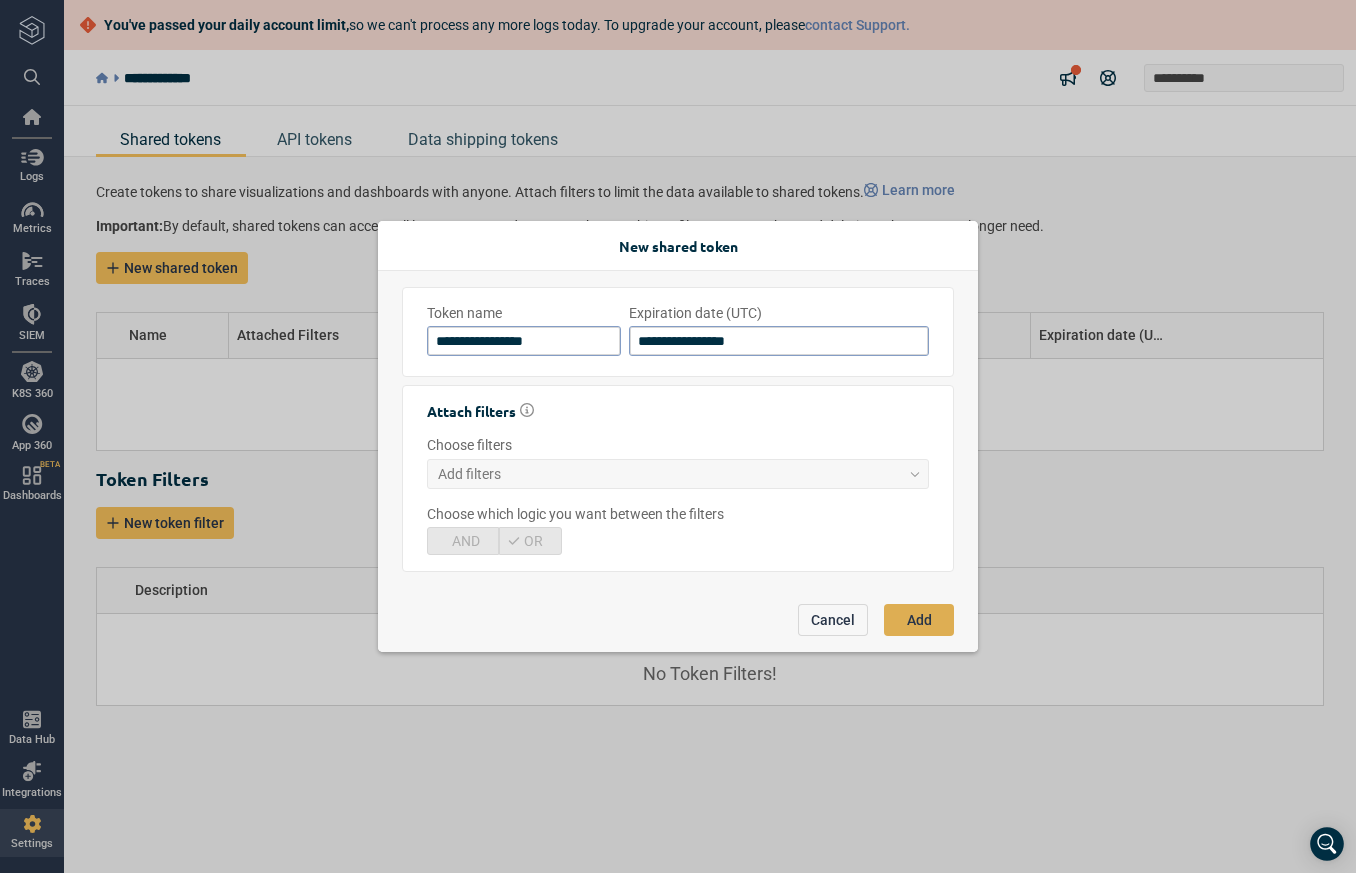 click on "Add" at bounding box center (919, 620) 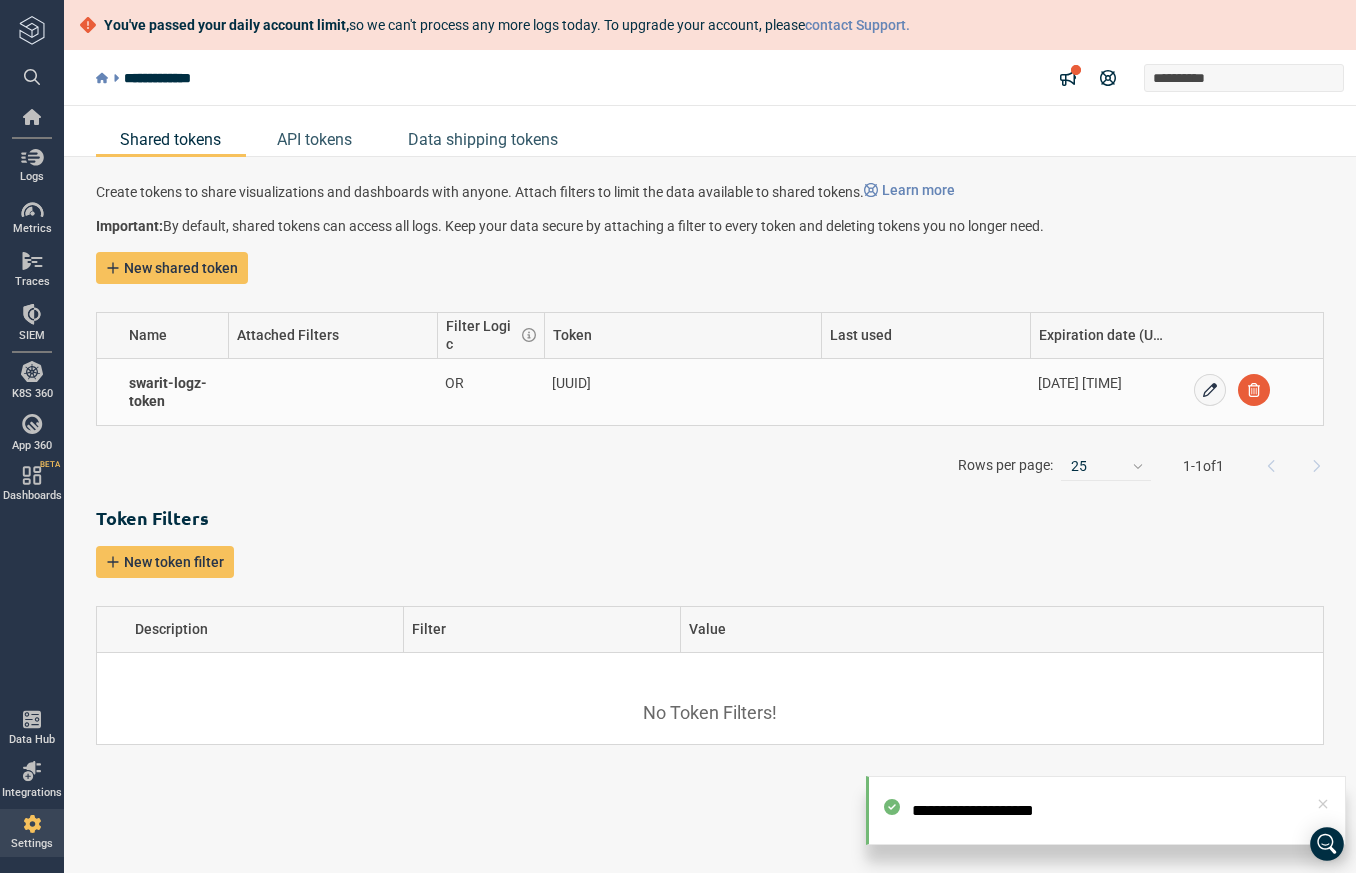 drag, startPoint x: 547, startPoint y: 376, endPoint x: 671, endPoint y: 403, distance: 126.90548 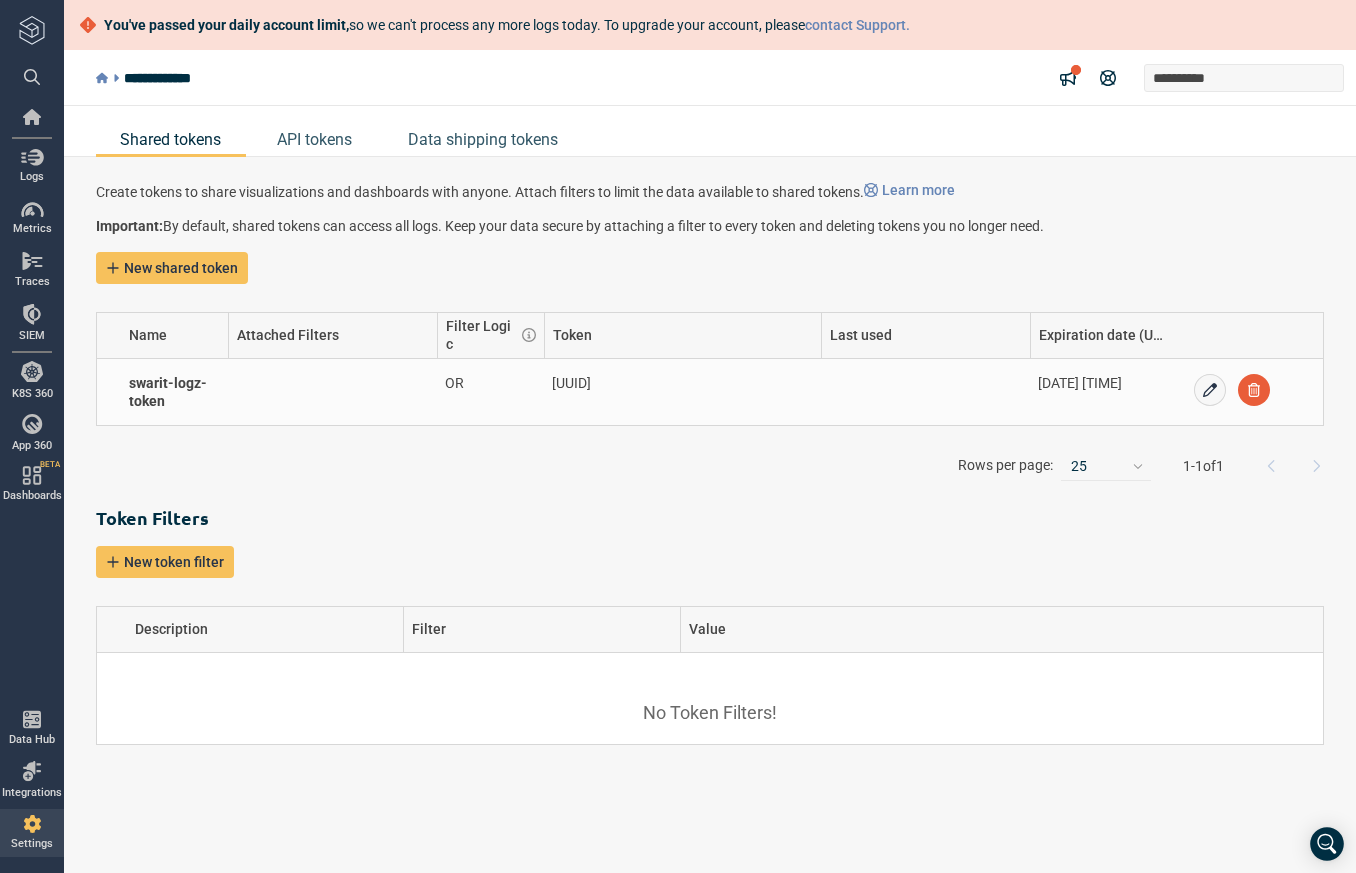 copy on "[UUID]" 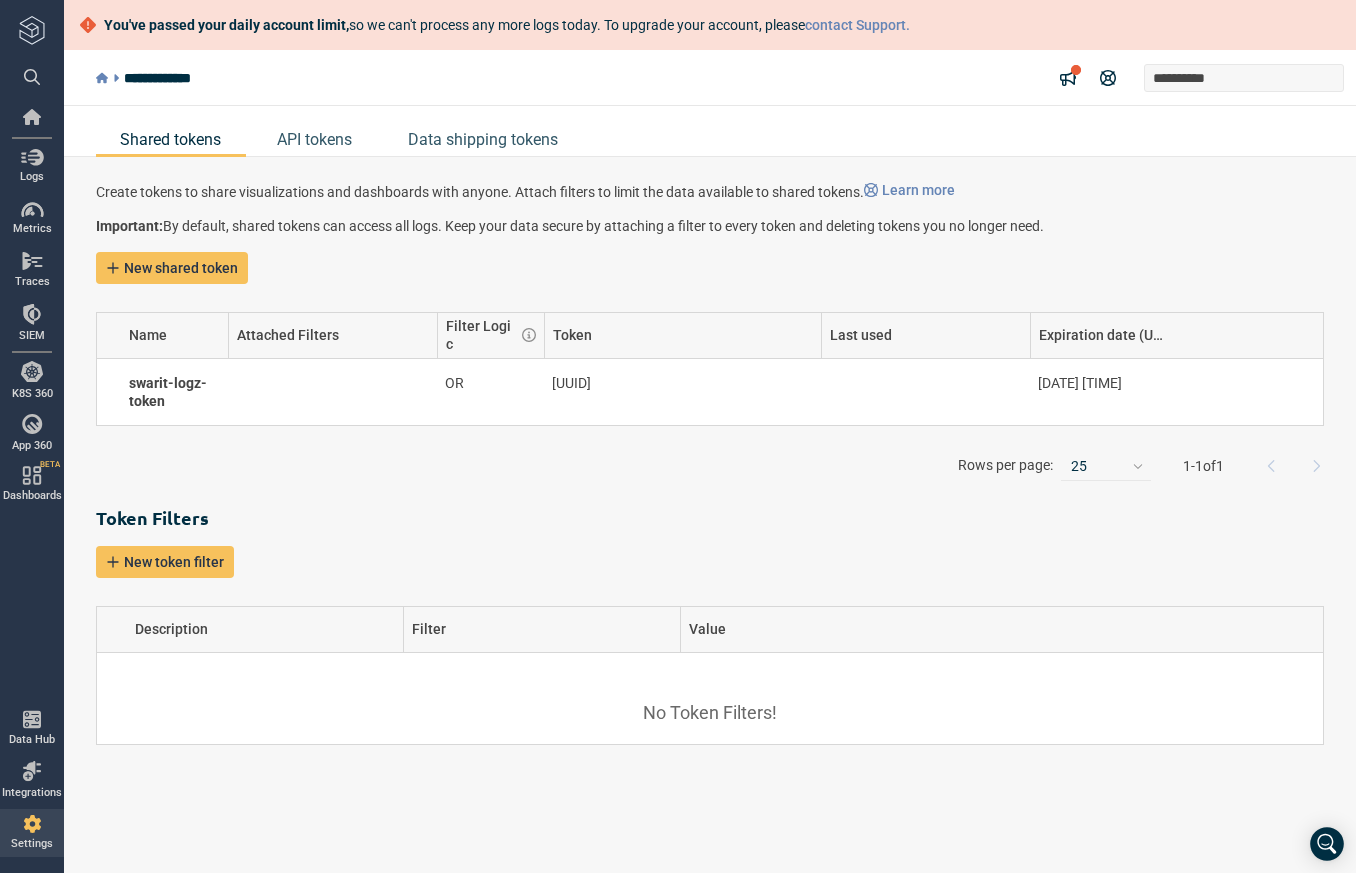 copy on "[UUID]" 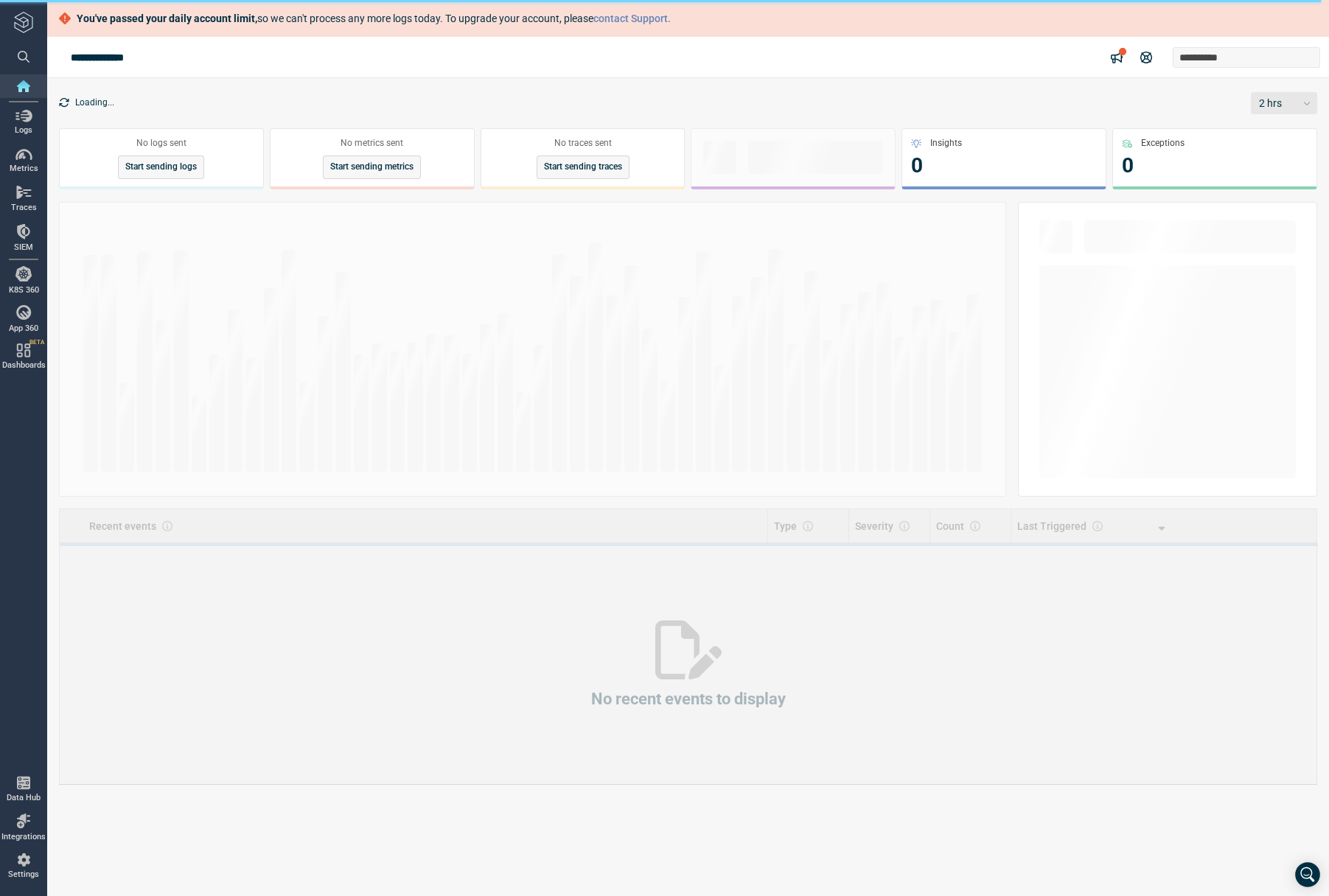 scroll, scrollTop: 0, scrollLeft: 0, axis: both 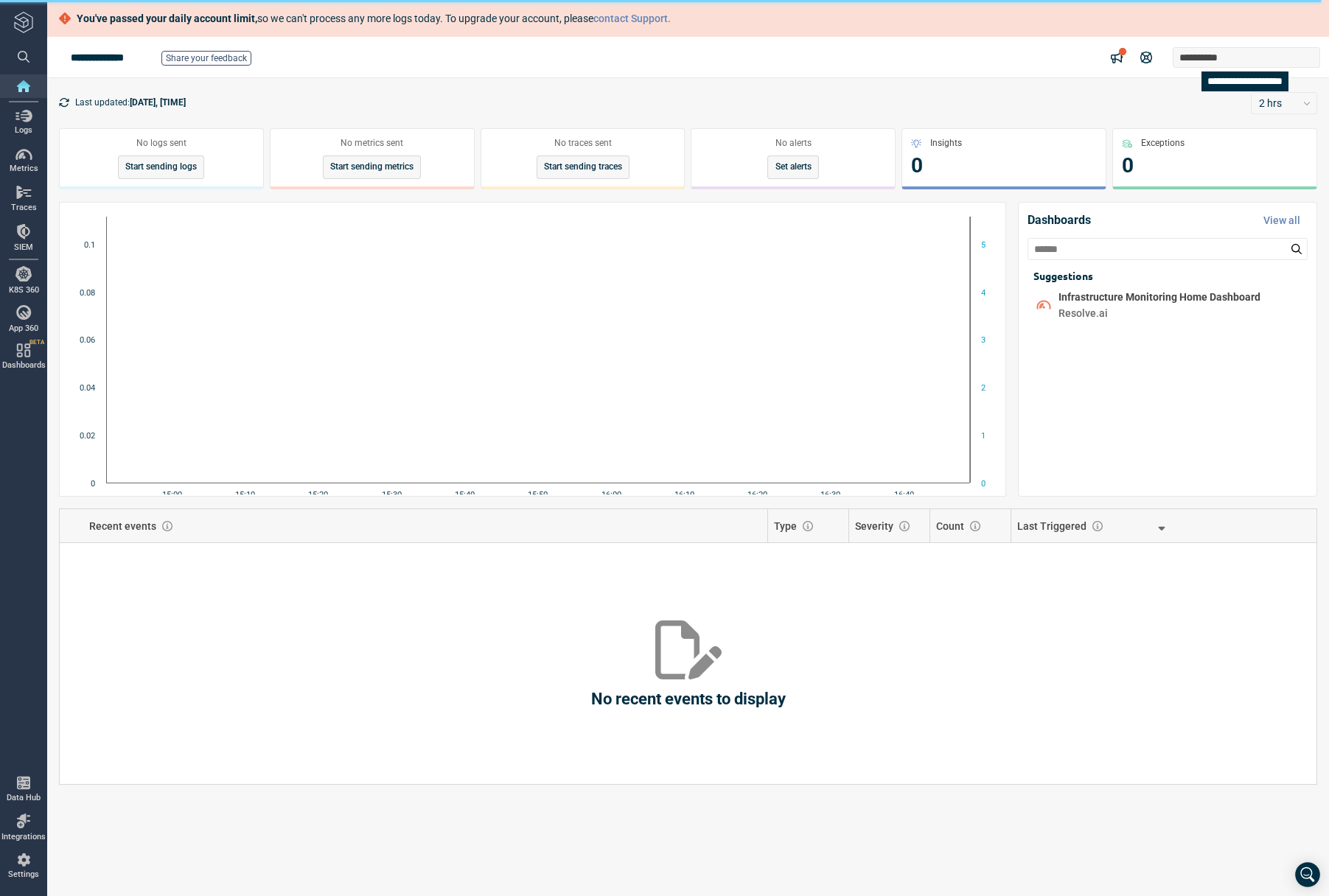 click on "**********" at bounding box center (1246, 57) 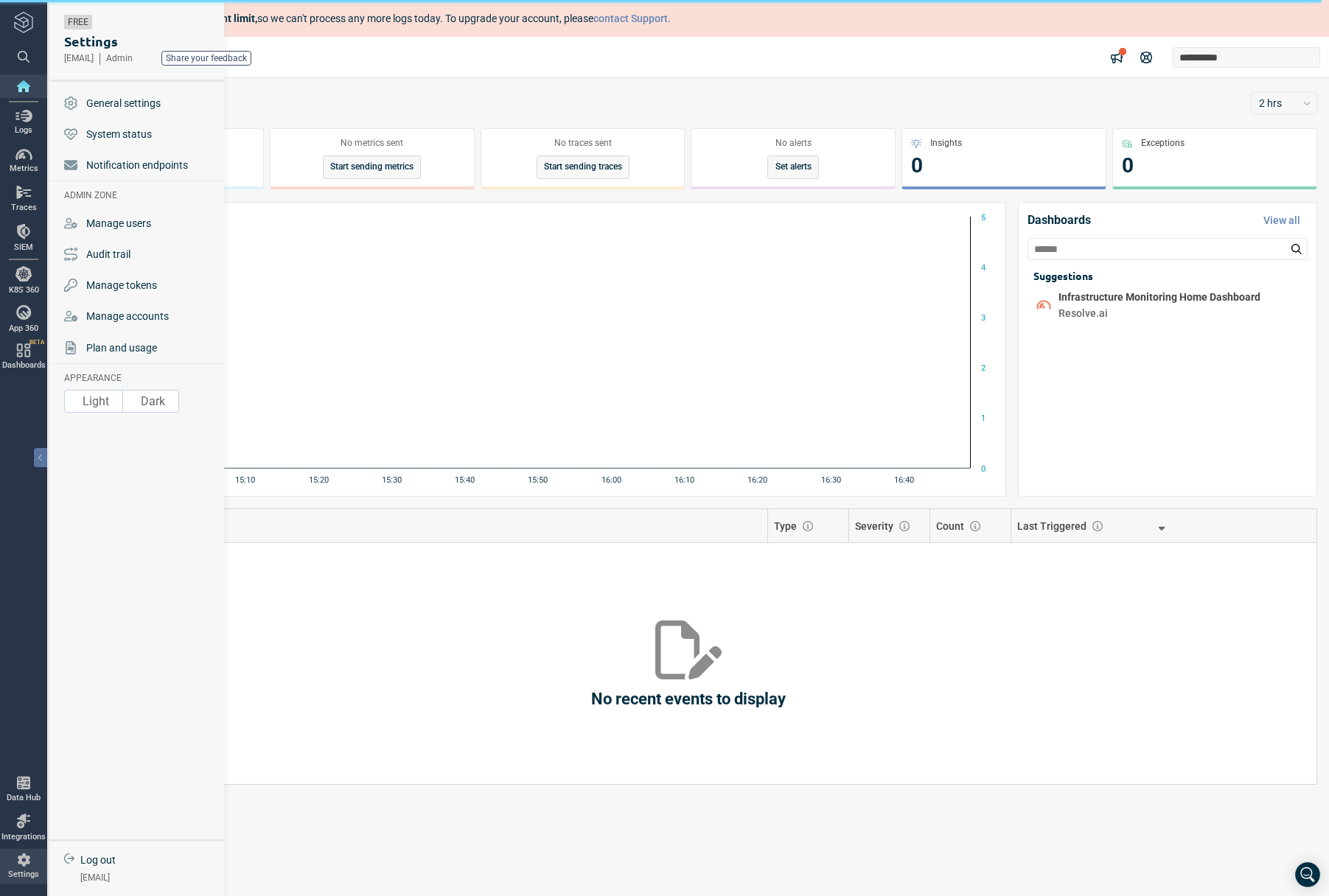 click on "Settings" at bounding box center [24, 867] 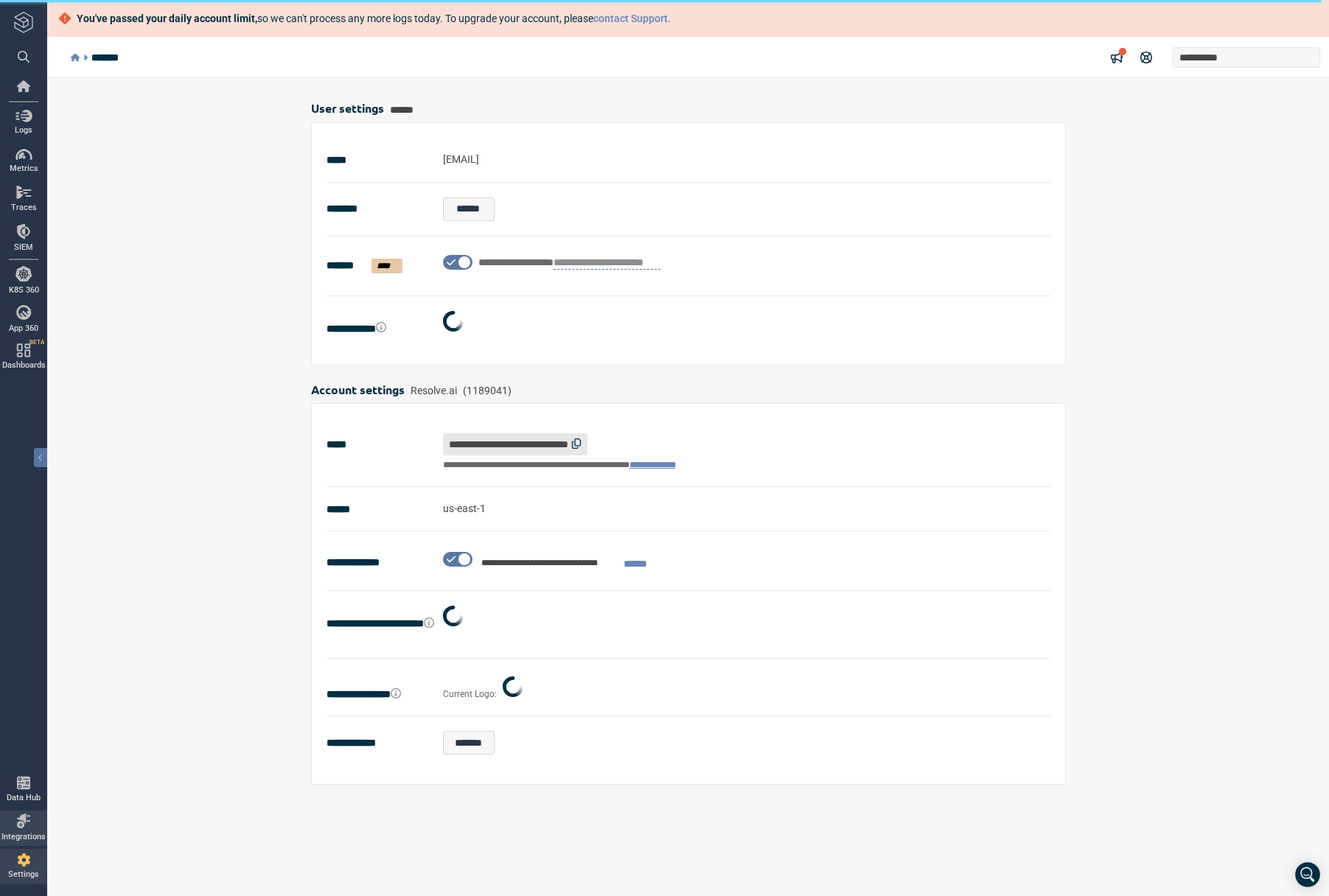 click on "Settings" at bounding box center [24, 867] 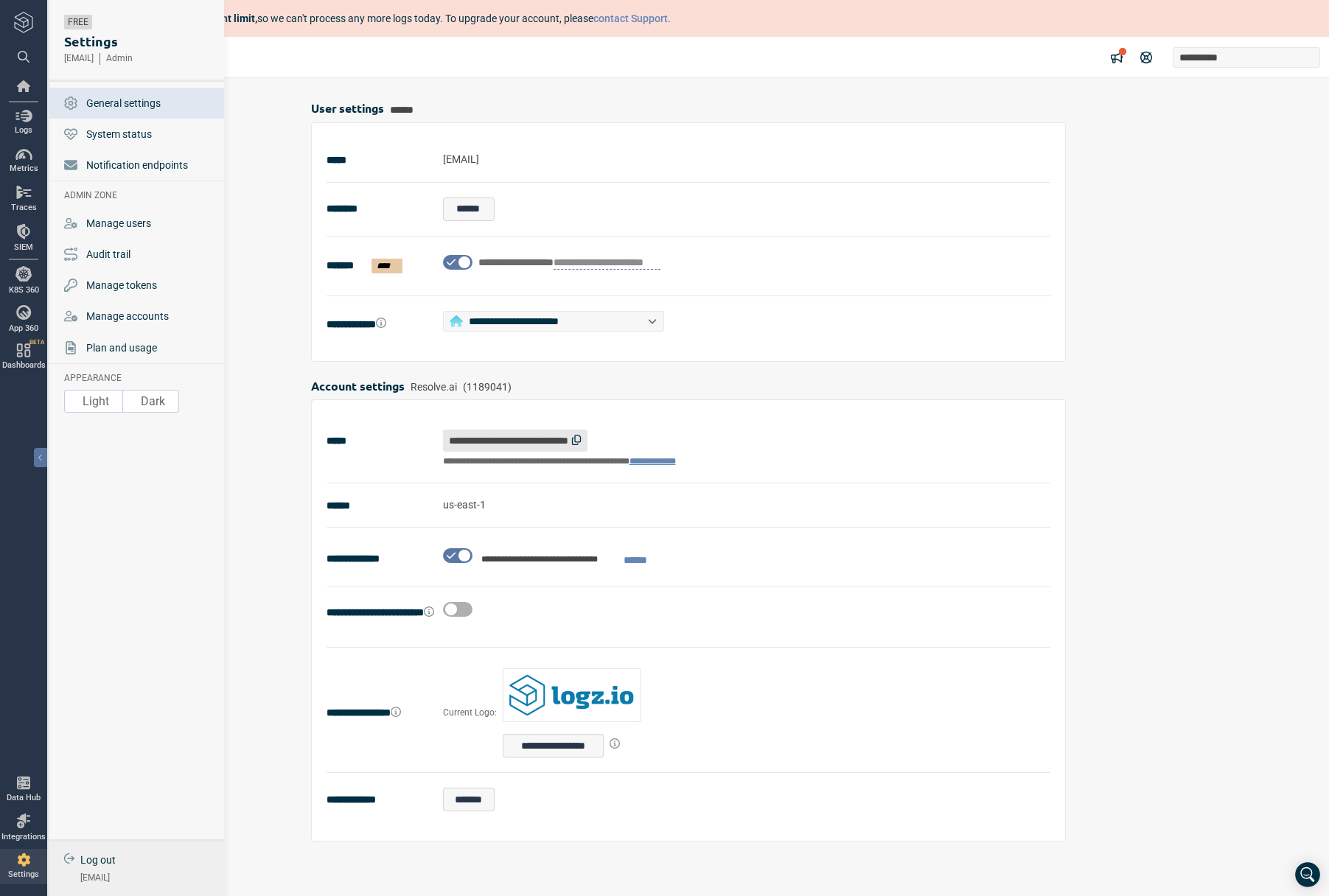 click on "Log out" at bounding box center (98, 860) 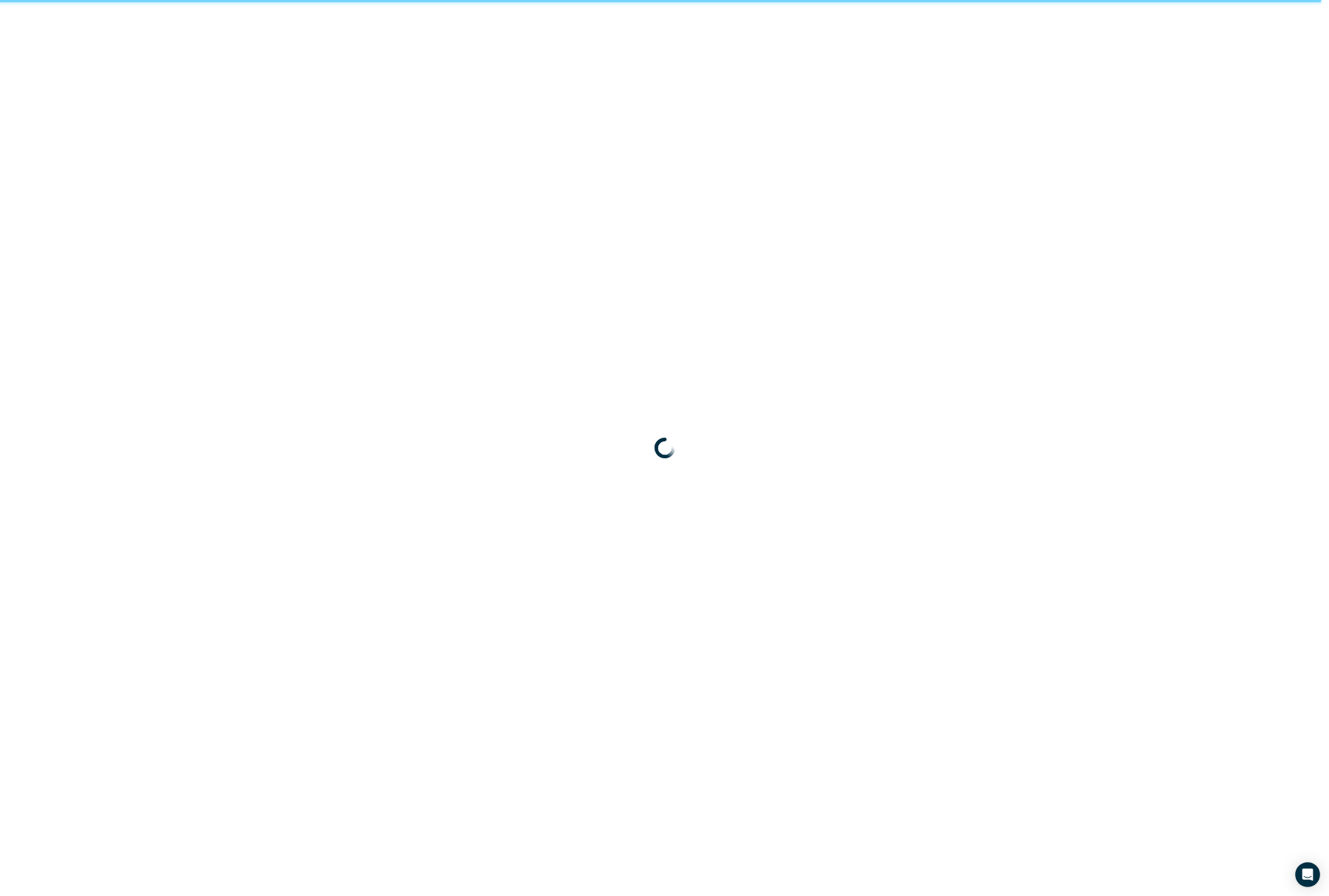 scroll, scrollTop: 0, scrollLeft: 0, axis: both 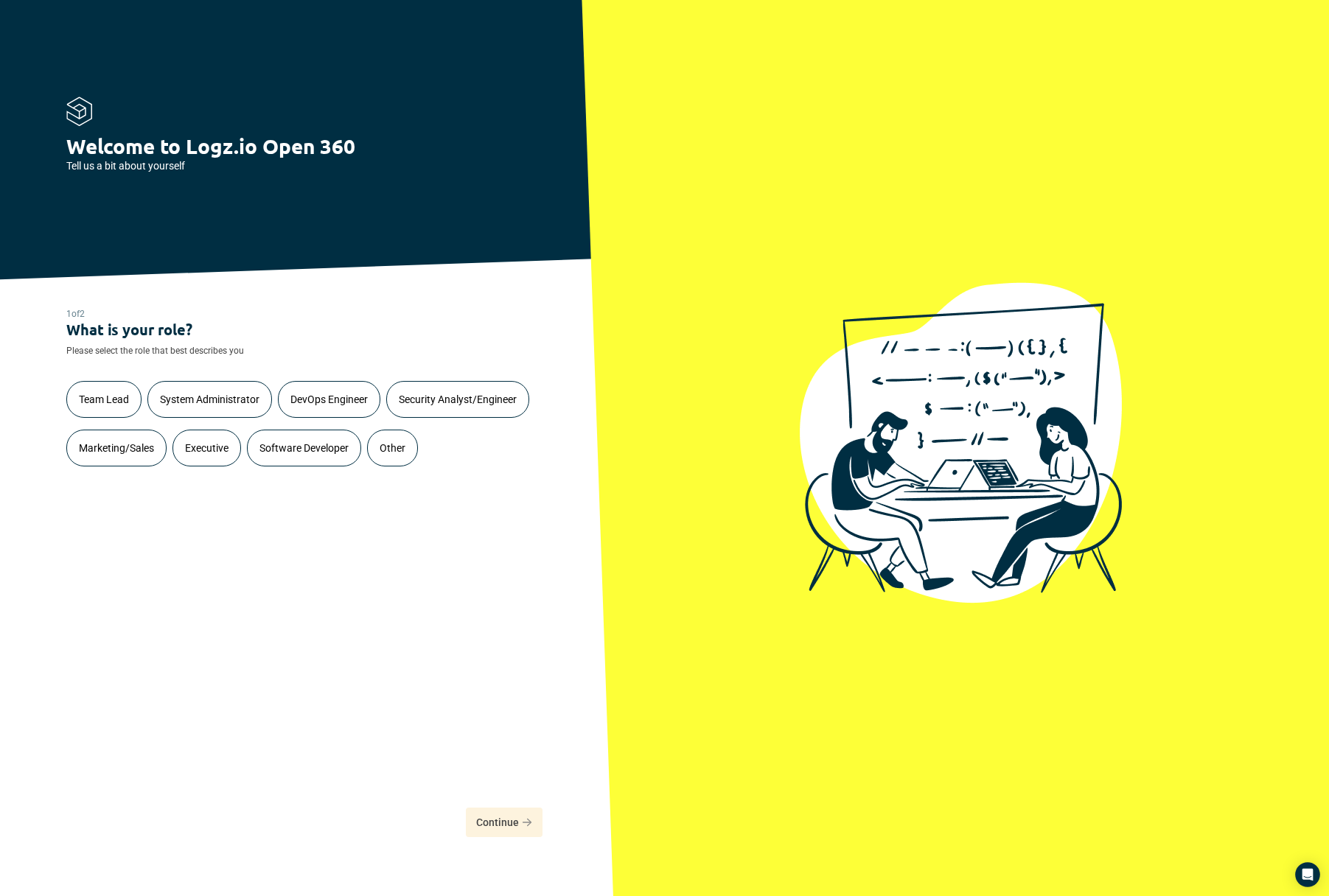 click on "1  of  2 What is your role? Please select the role that best describes you Team Lead System Administrator DevOps Engineer Security Analyst/Engineer Marketing/Sales Executive Software Developer Other Continue" at bounding box center [299, 582] 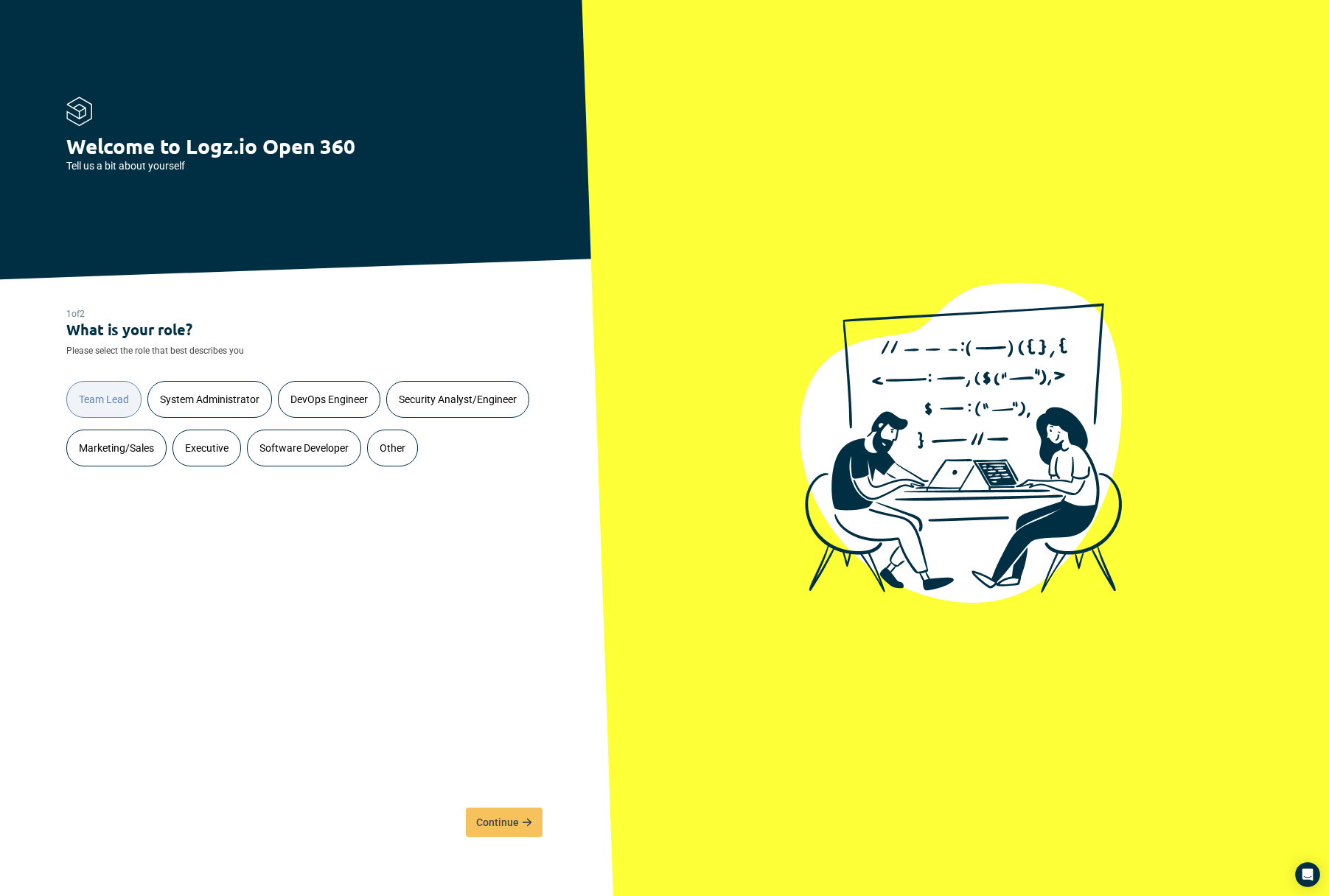 click on "Other" at bounding box center (392, 448) 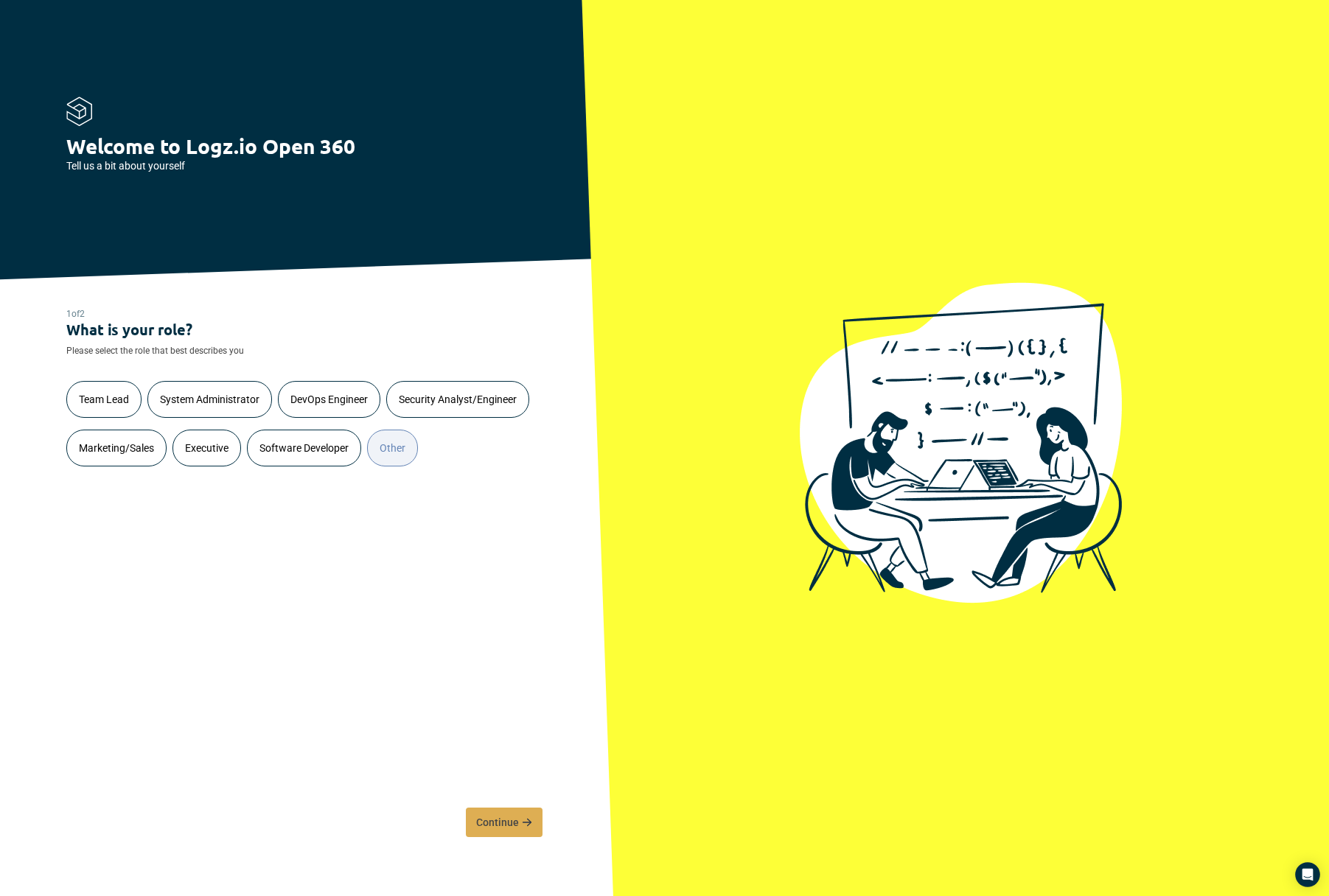 click on "Continue" at bounding box center [498, 822] 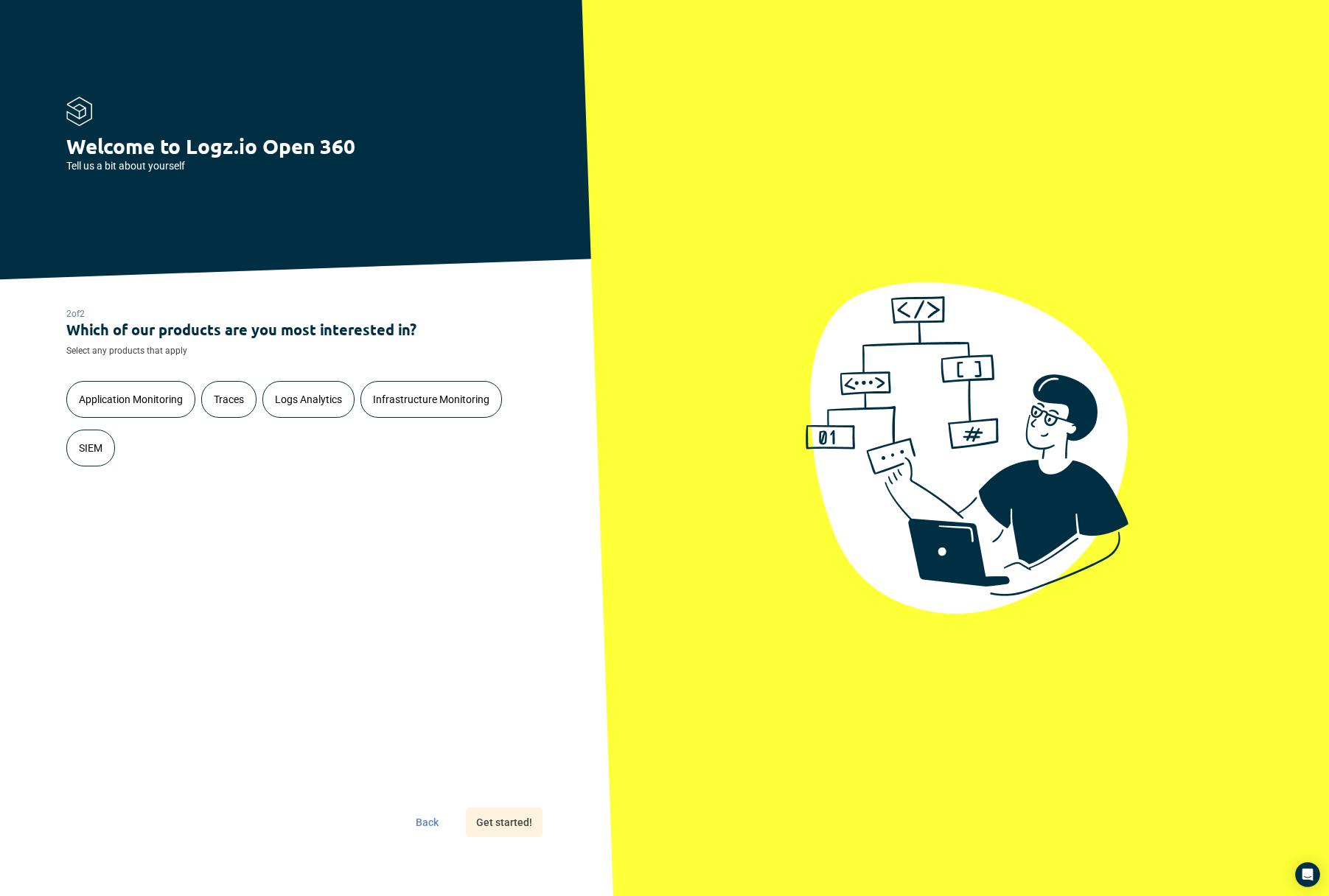 click on "Traces" at bounding box center [229, 399] 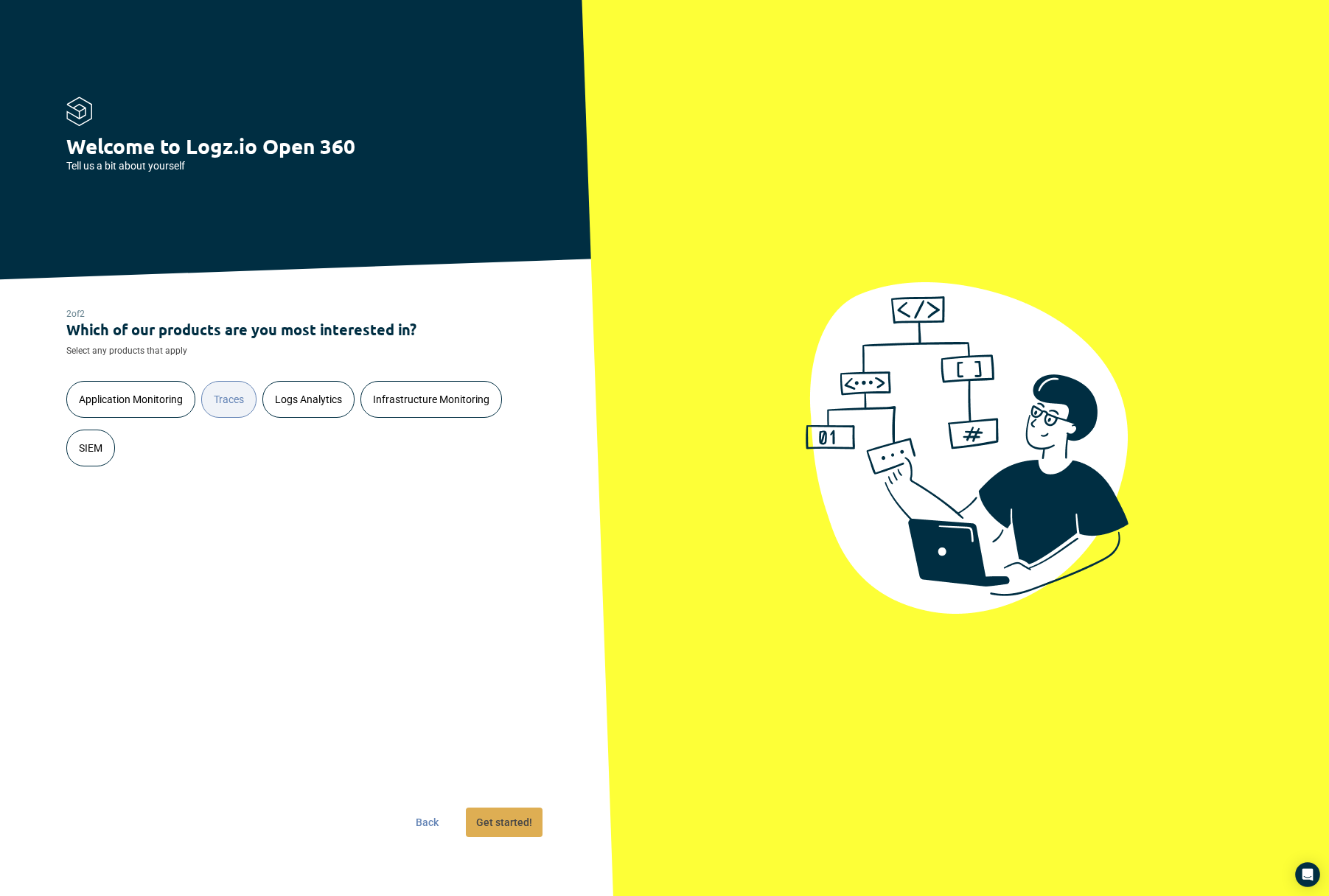 click on "Get started!" at bounding box center (504, 822) 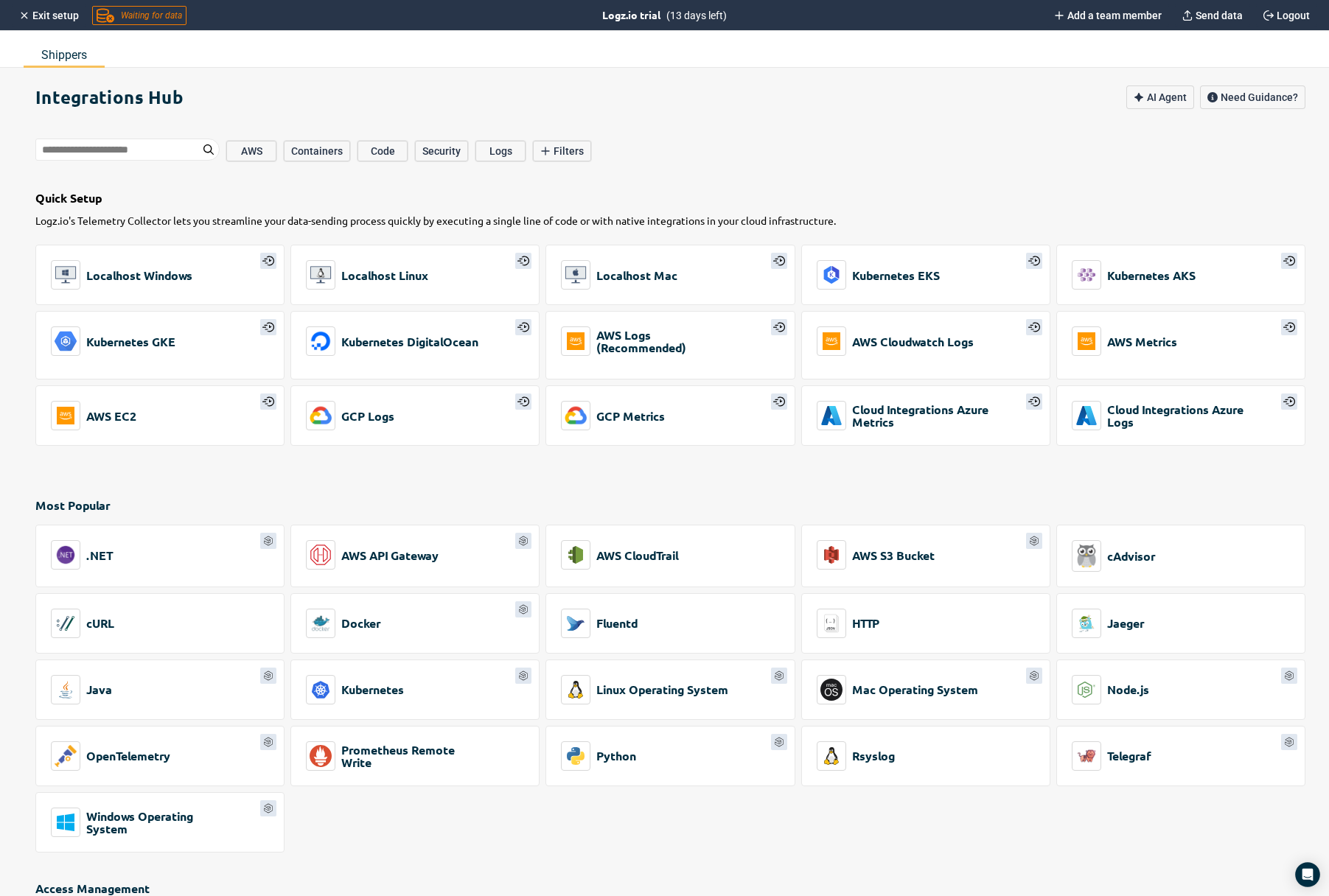 click on "Shippers" at bounding box center [64, 55] 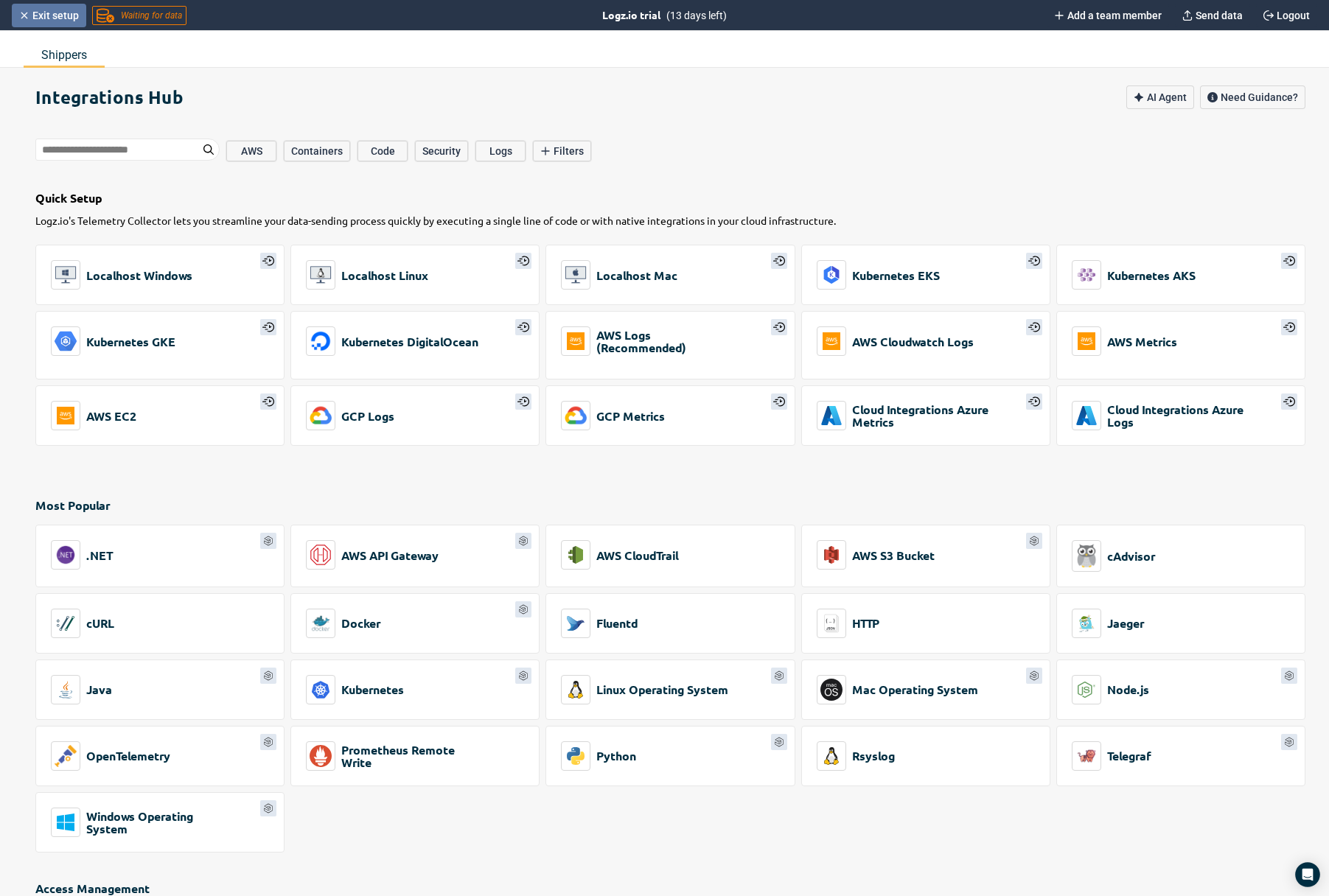 click 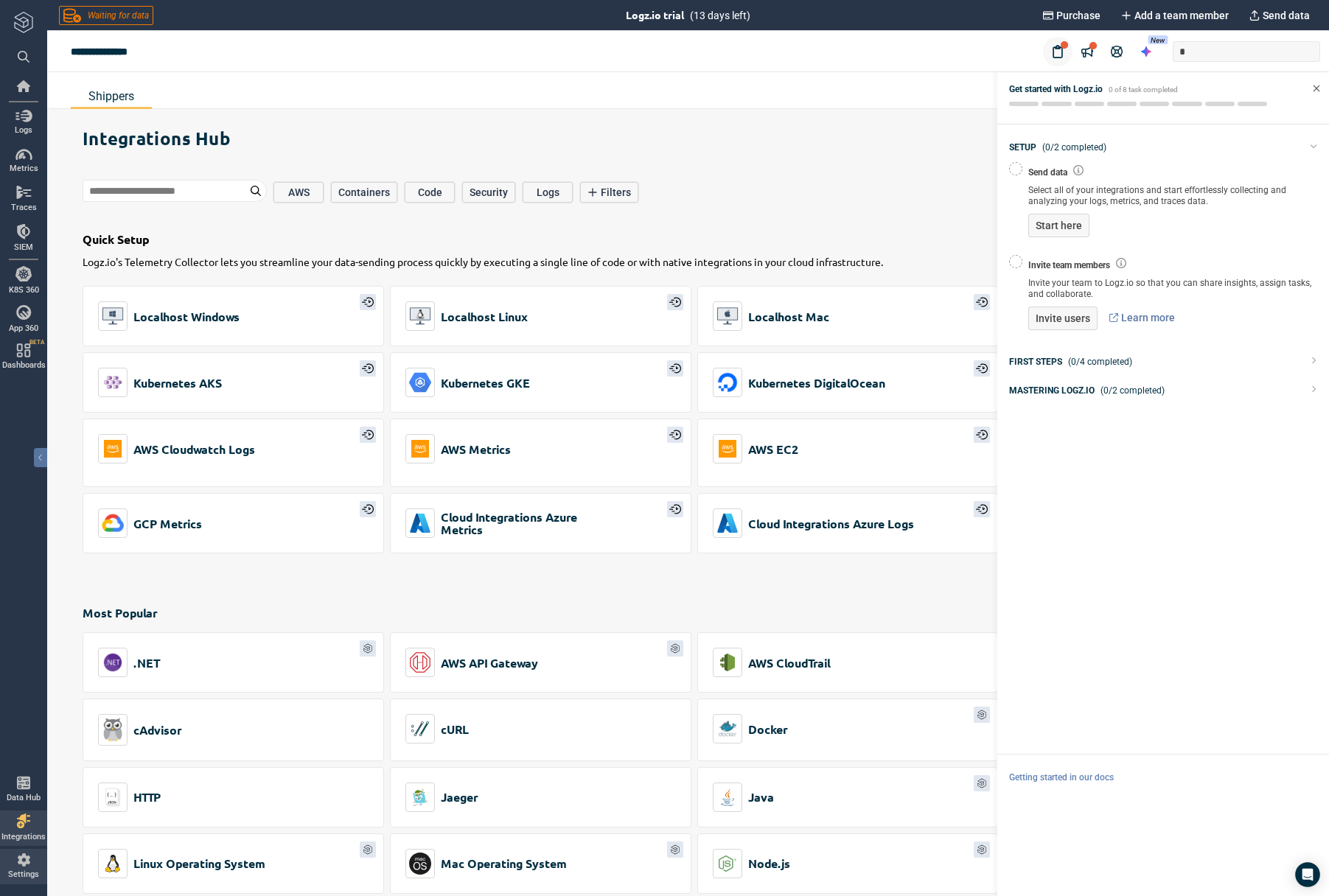 click at bounding box center (24, 860) 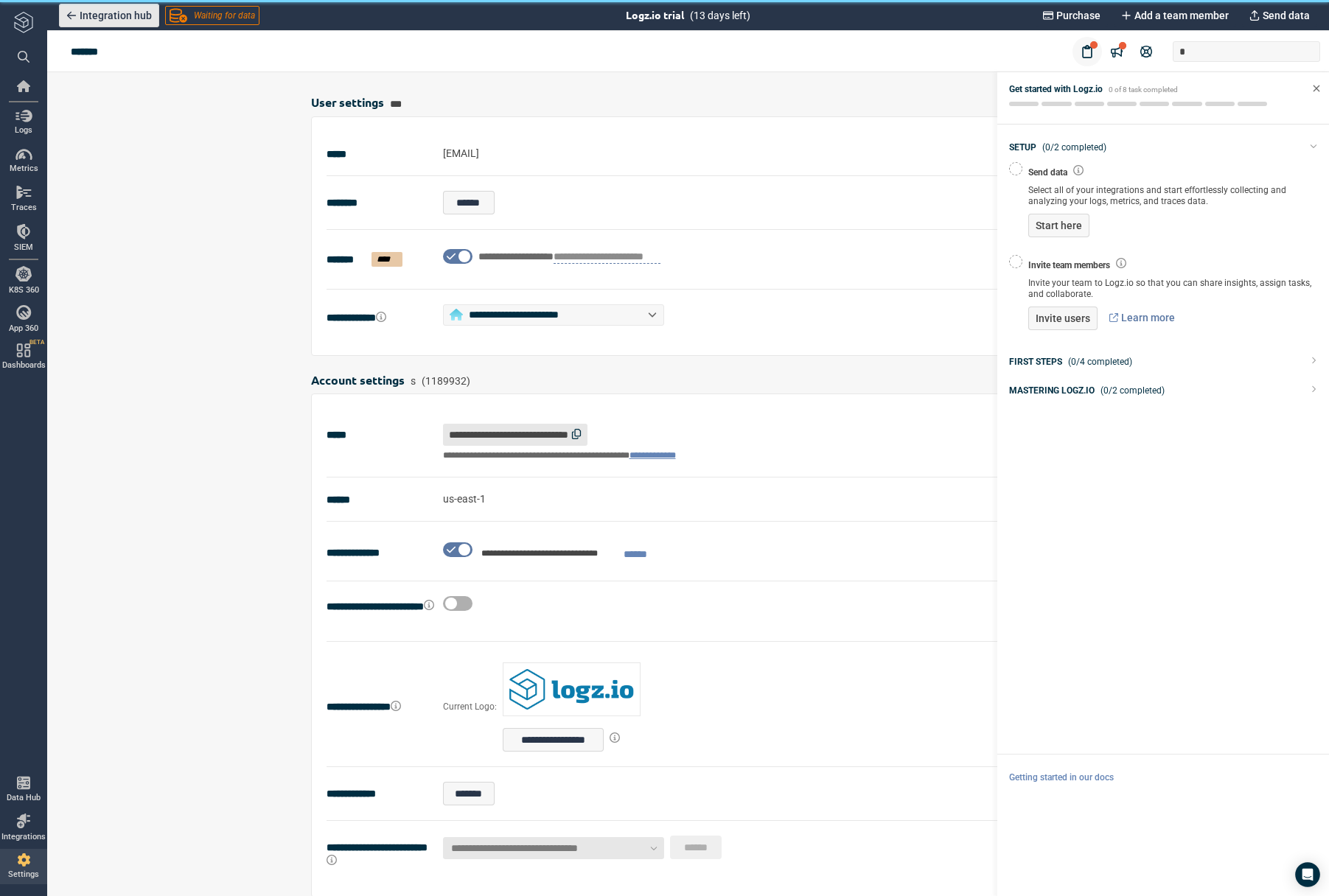 click on "Integration hub" at bounding box center [116, 15] 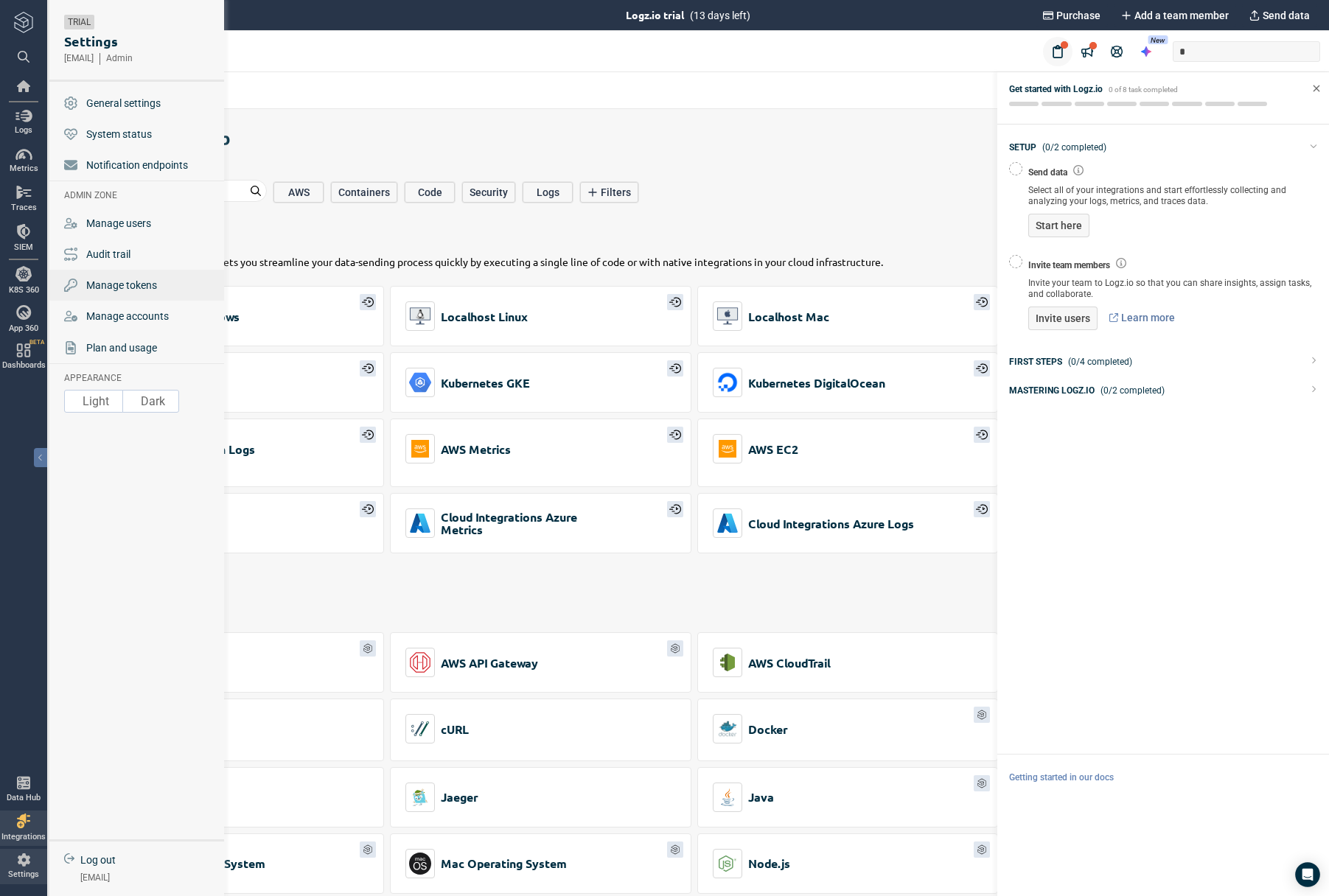 click on "Manage tokens" at bounding box center [122, 285] 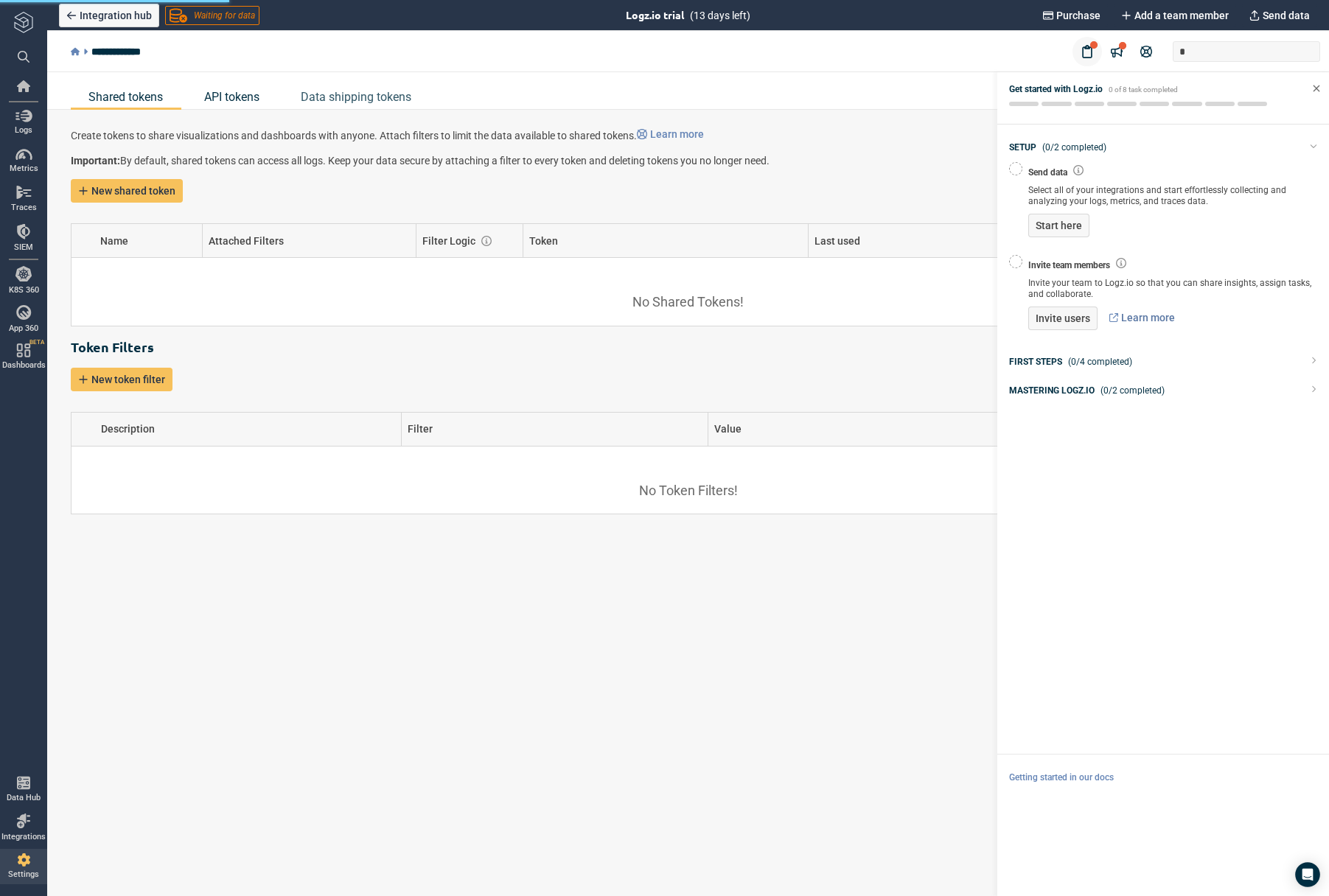click on "API tokens" at bounding box center (231, 97) 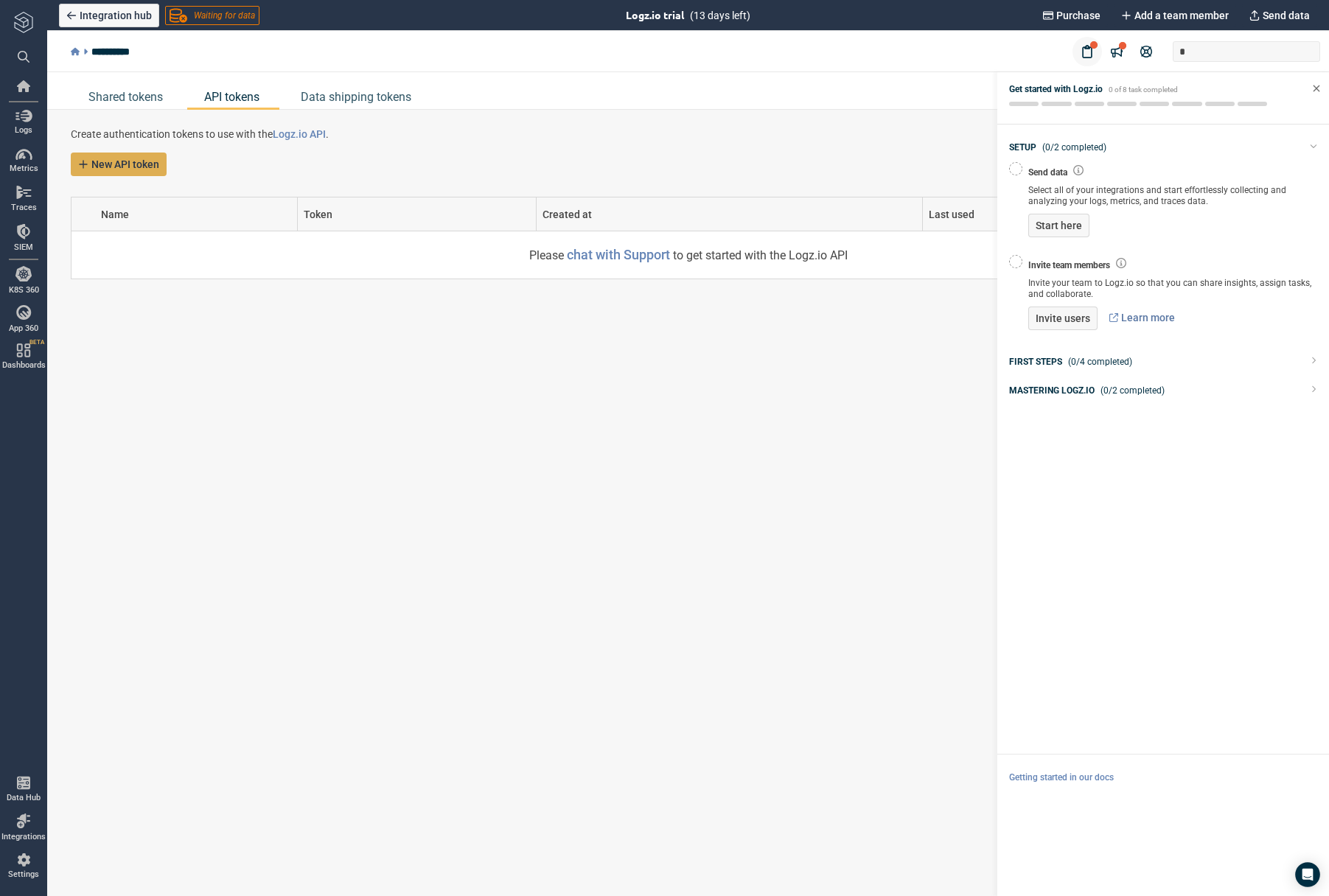 click on "New API token" at bounding box center [125, 164] 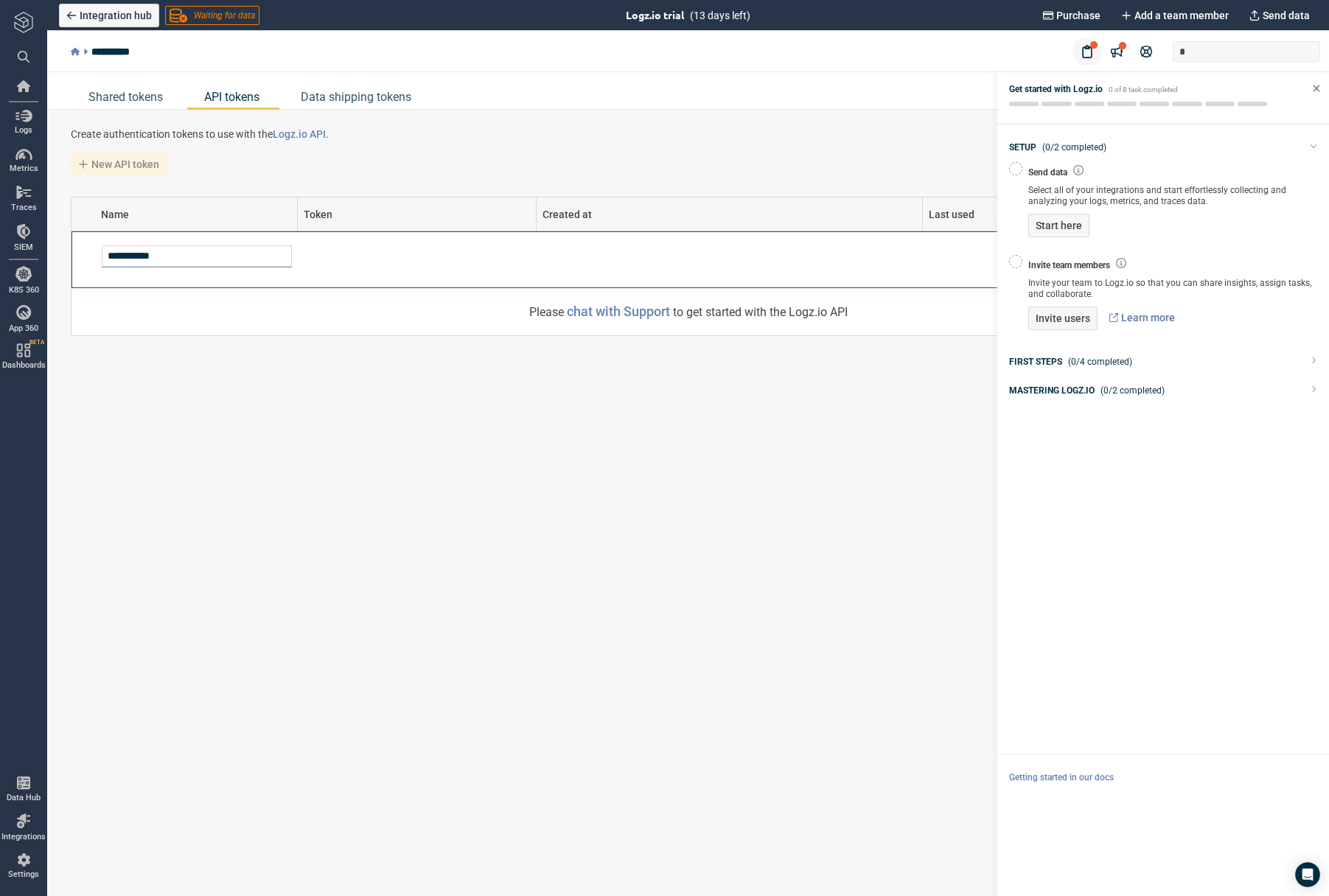 type on "**********" 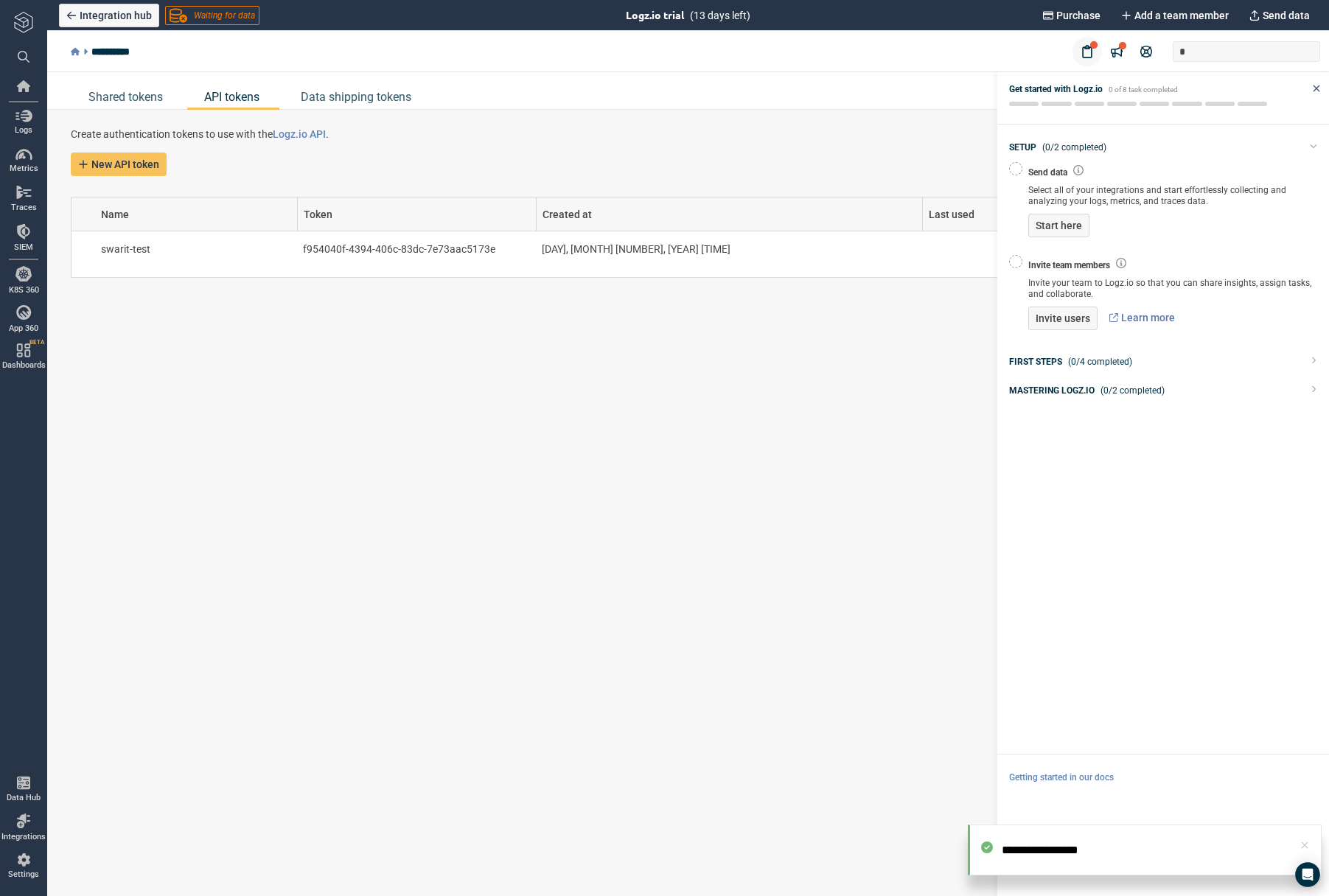 click 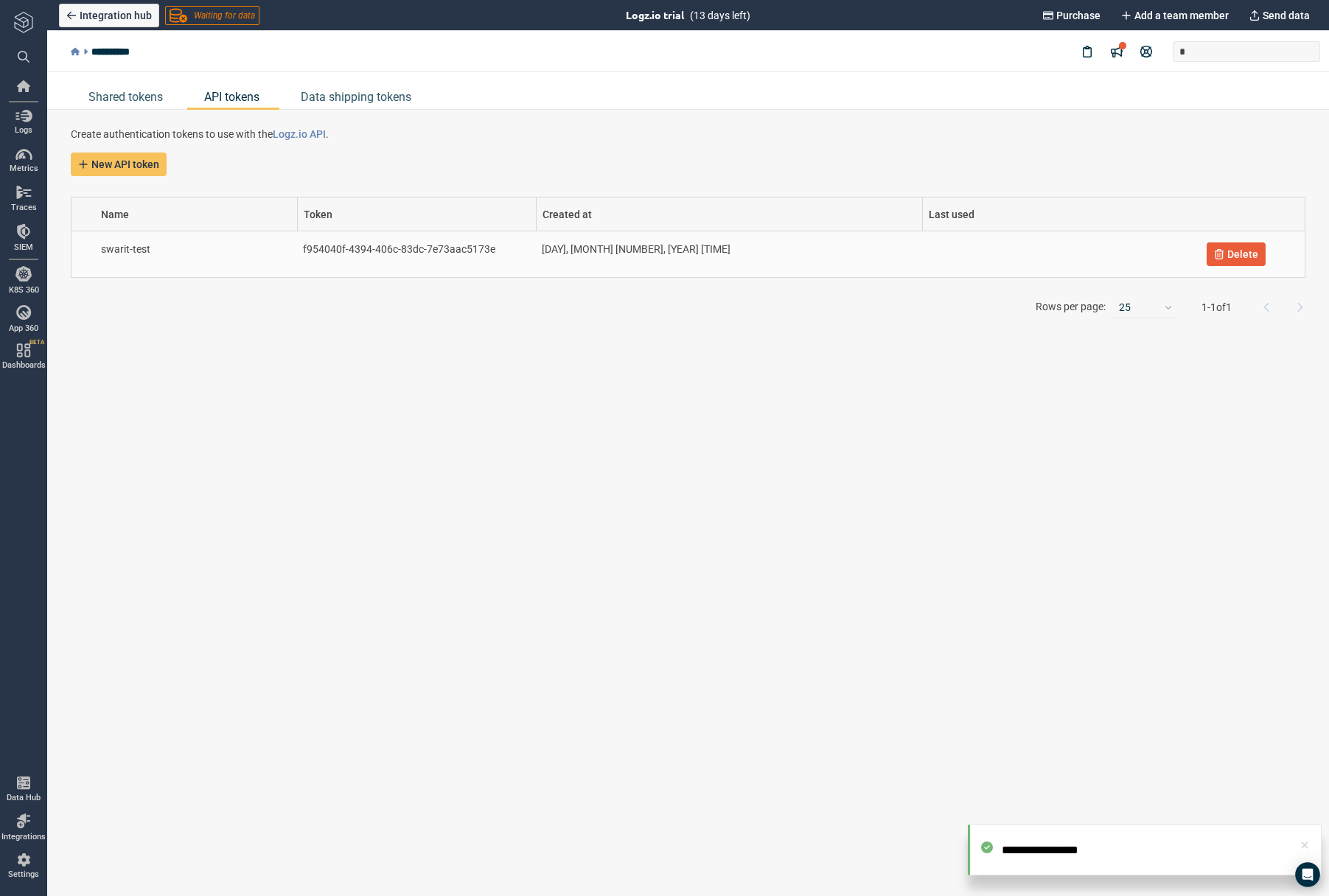 click on "f954040f-4394-406c-83dc-7e73aac5173e" at bounding box center [416, 254] 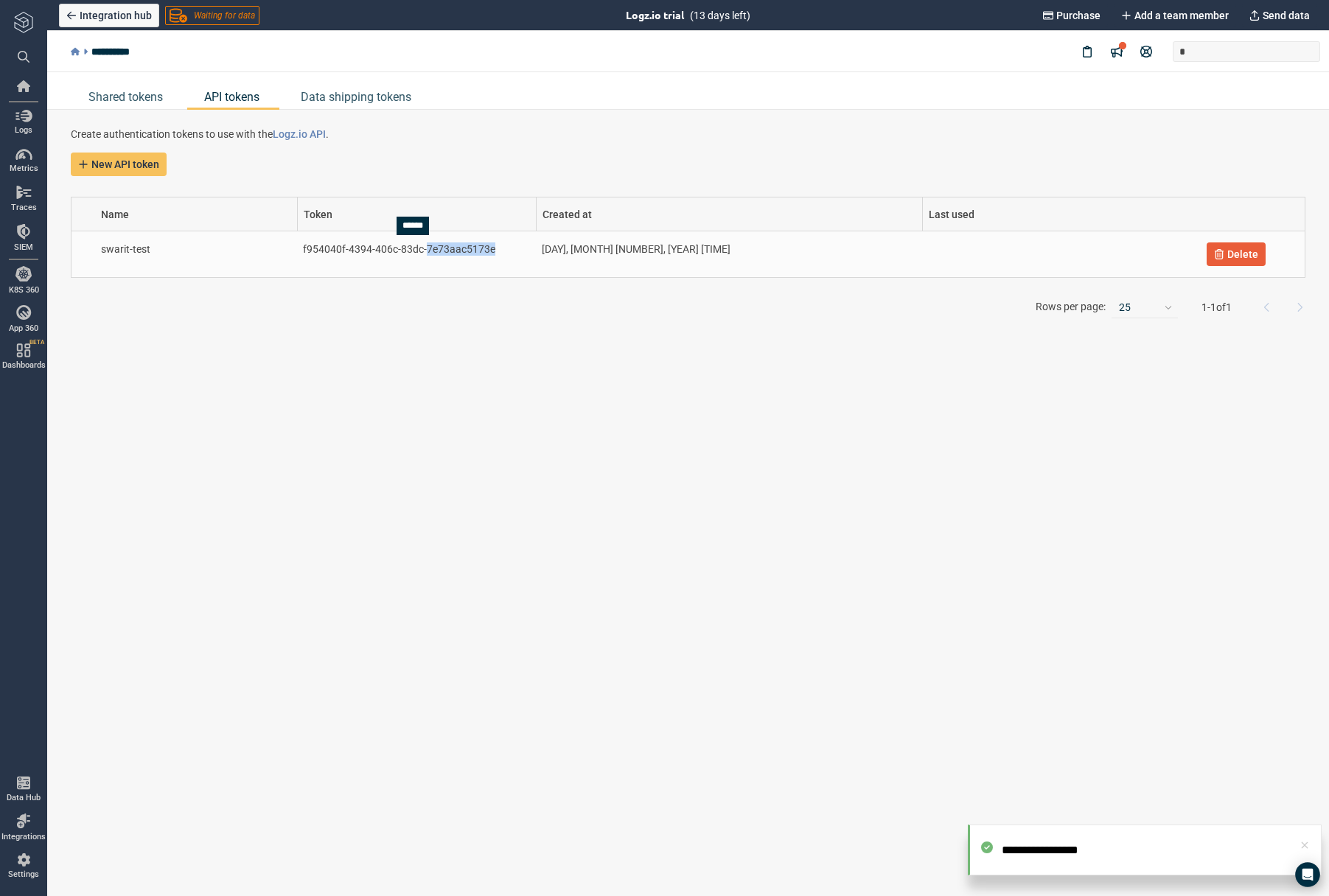 click on "f954040f-4394-406c-83dc-7e73aac5173e" at bounding box center [416, 249] 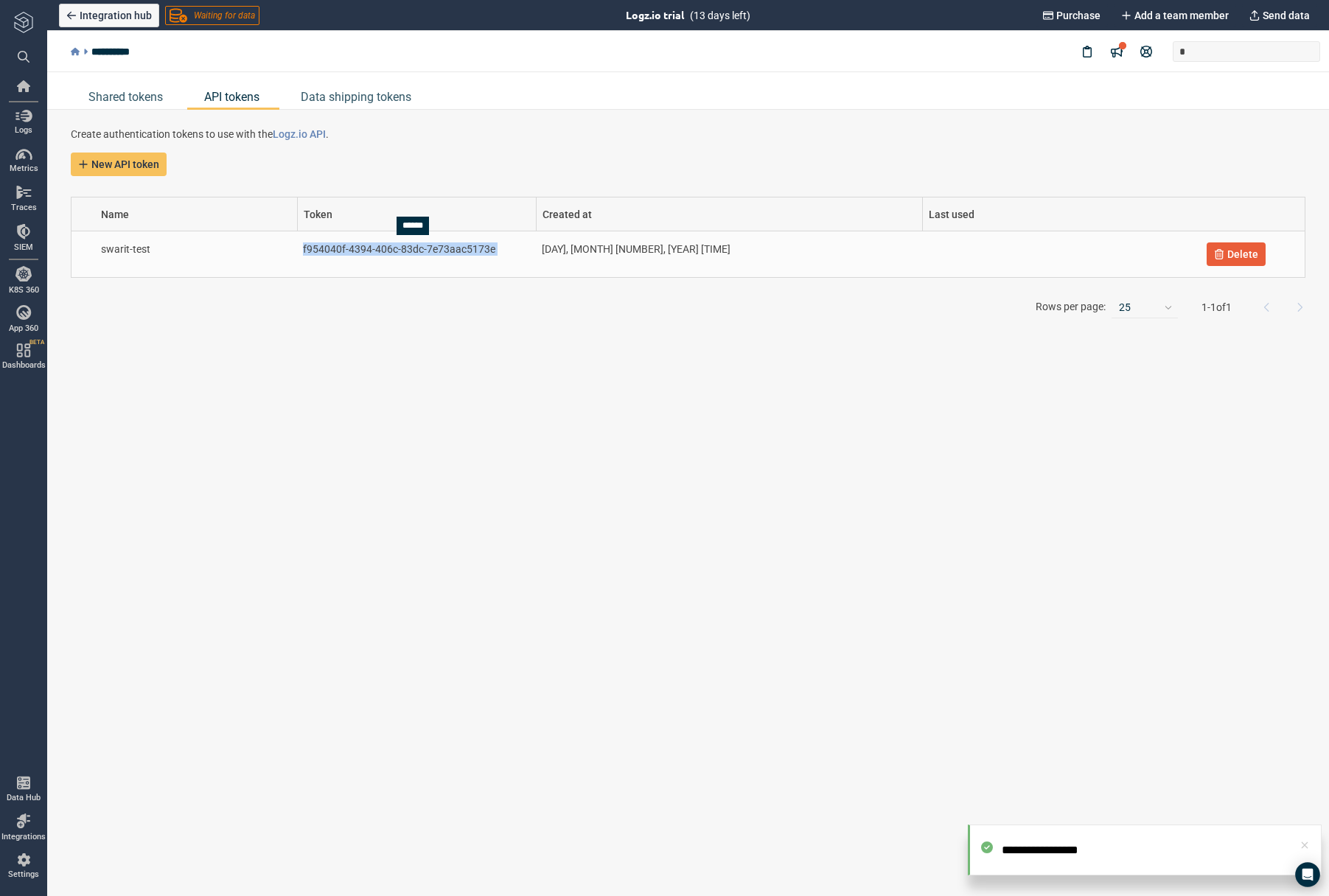 click on "f954040f-4394-406c-83dc-7e73aac5173e" at bounding box center [416, 249] 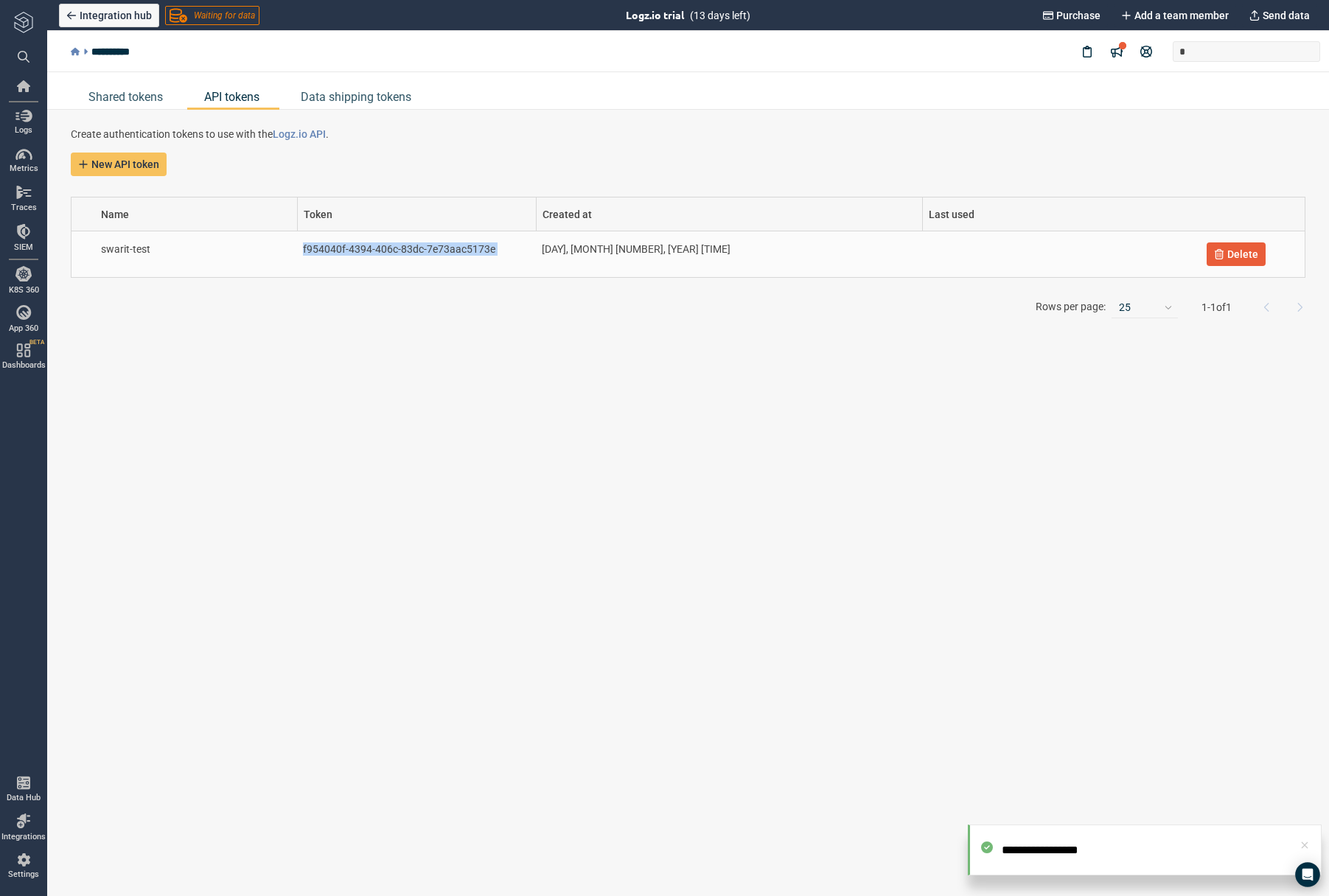 copy on "f954040f-4394-406c-83dc-7e73aac5173e" 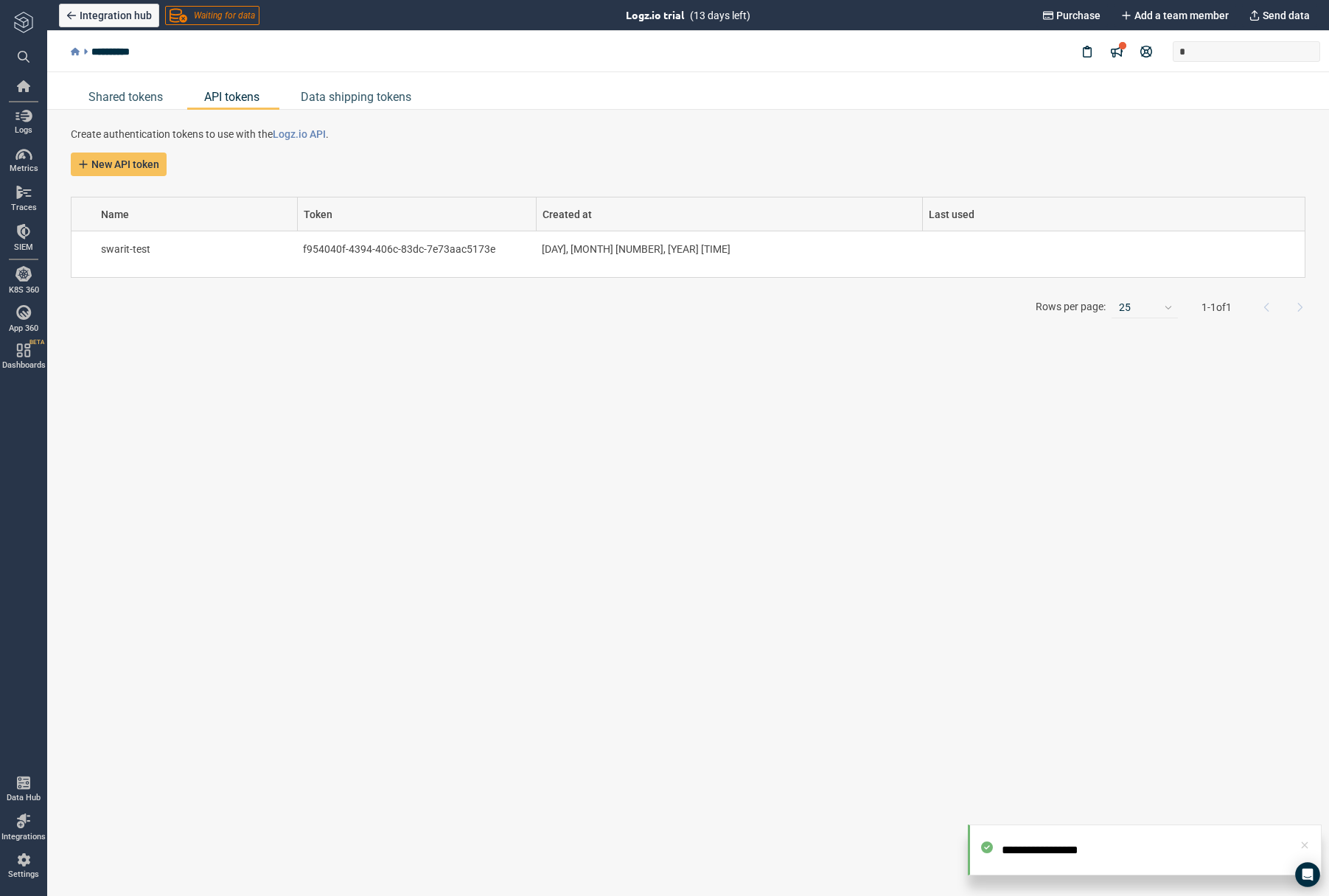 click on "Rows per page: 25 1 - 1  of  1" at bounding box center [694, 307] 